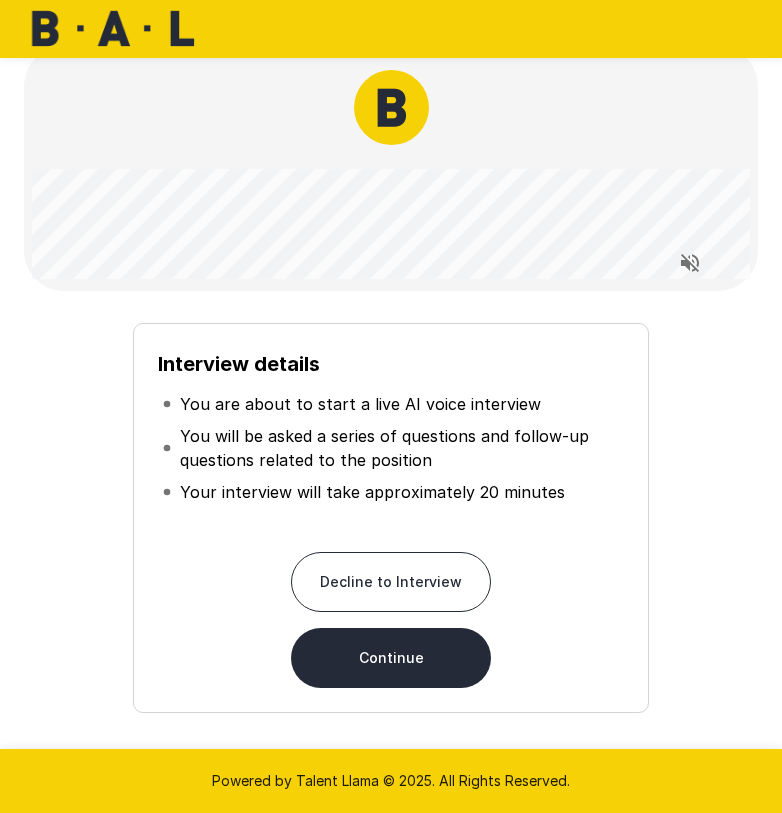 scroll, scrollTop: 24, scrollLeft: 0, axis: vertical 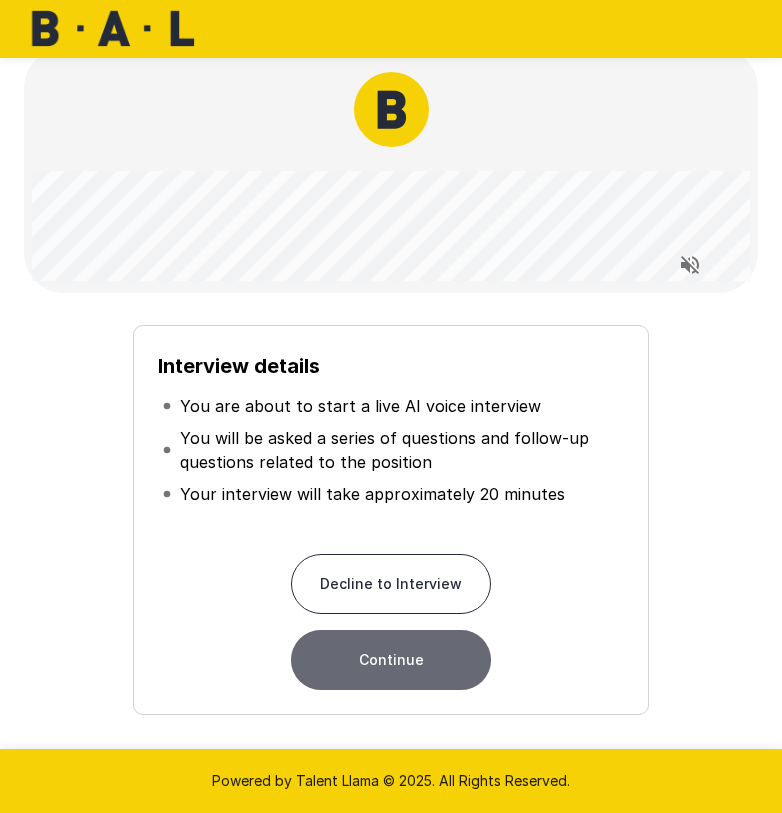 click on "Continue" at bounding box center [391, 660] 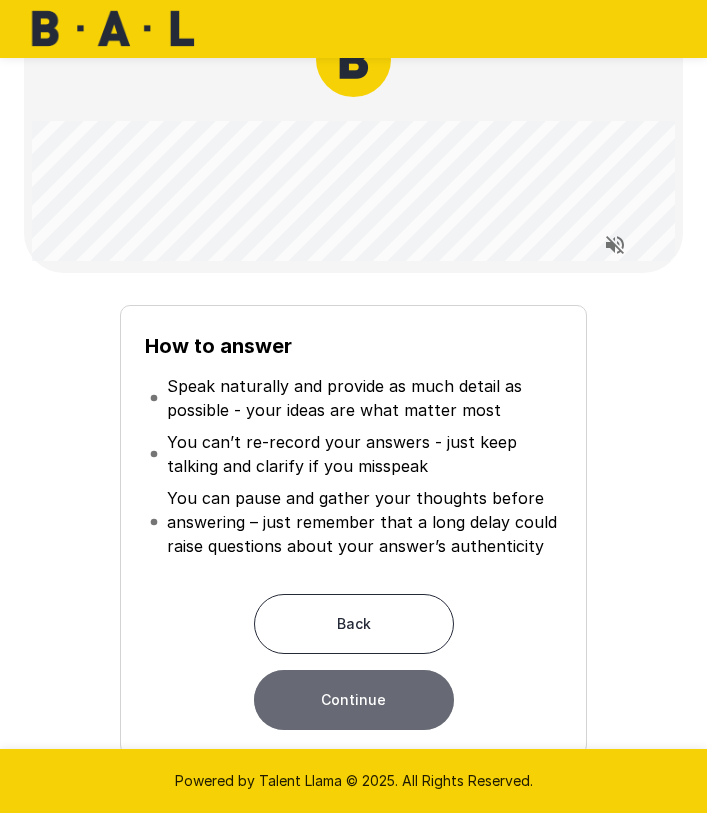 click on "Continue" at bounding box center [354, 700] 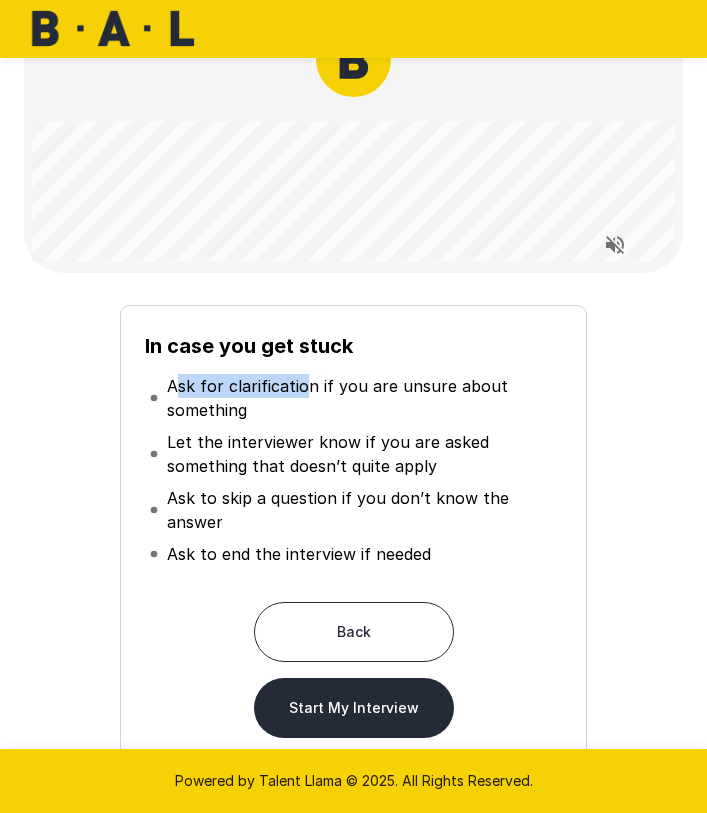 drag, startPoint x: 173, startPoint y: 386, endPoint x: 304, endPoint y: 390, distance: 131.06105 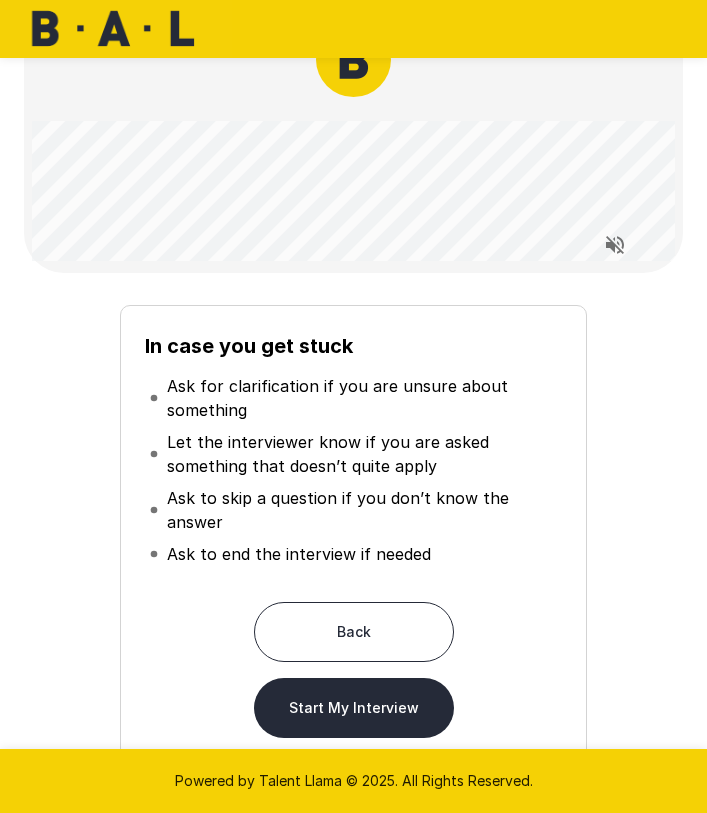 click on "Ask for clarification if you are unsure about something" at bounding box center (363, 398) 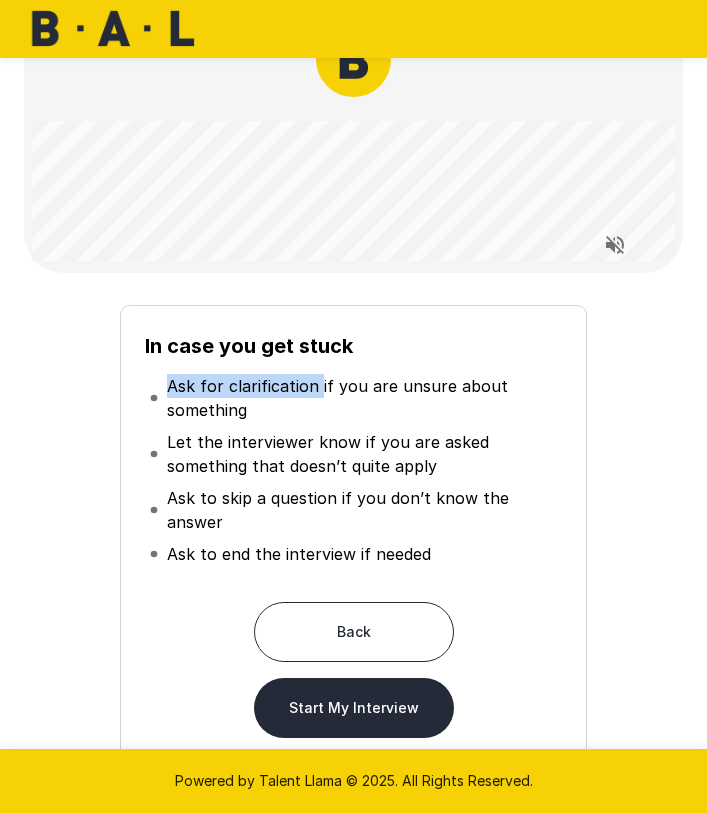 drag, startPoint x: 312, startPoint y: 388, endPoint x: 171, endPoint y: 388, distance: 141 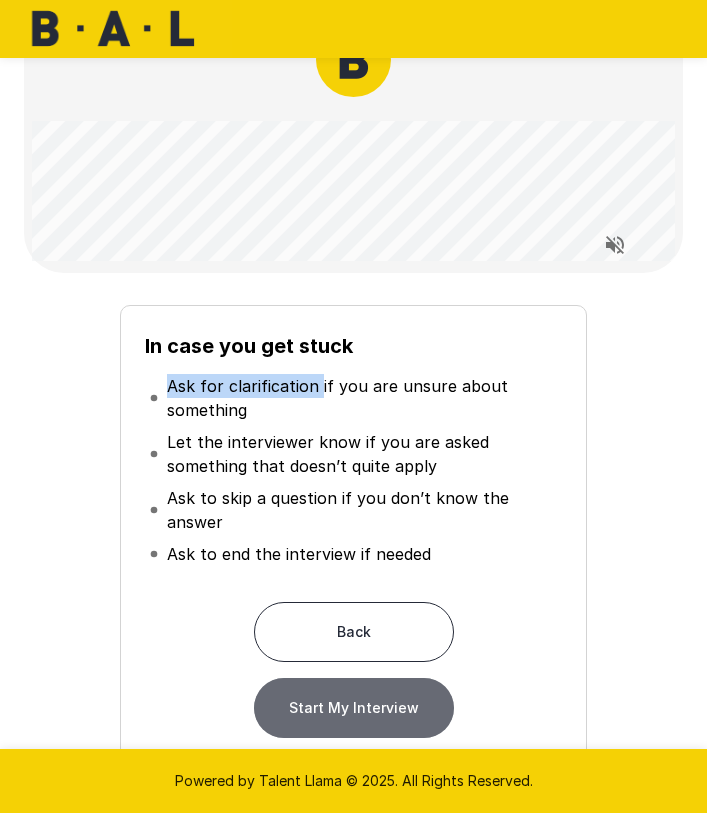 click on "Start My Interview" at bounding box center (354, 708) 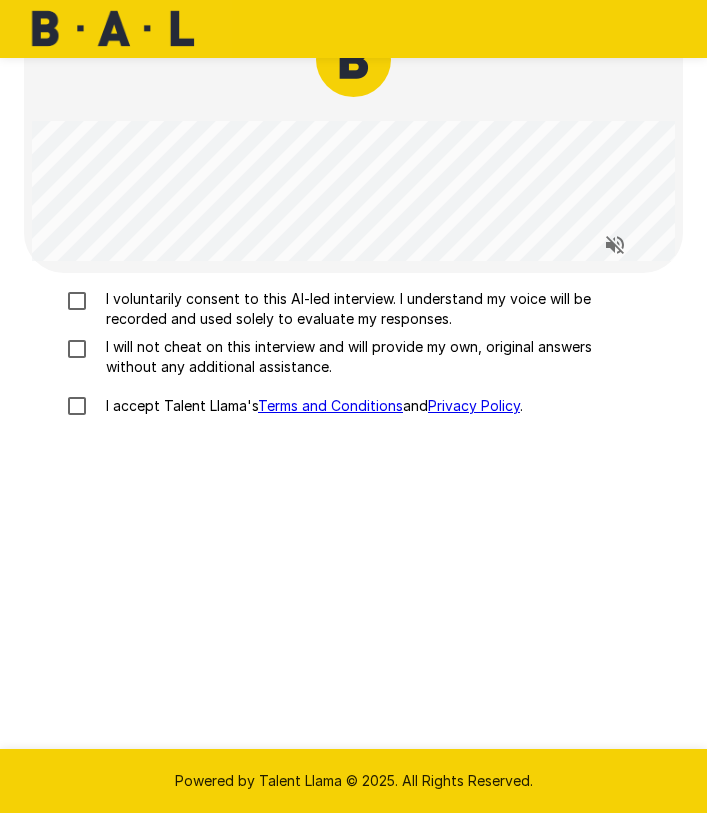 click on "I voluntarily consent to this AI-led interview. I understand my voice will be recorded and used solely to evaluate my responses." at bounding box center (362, 309) 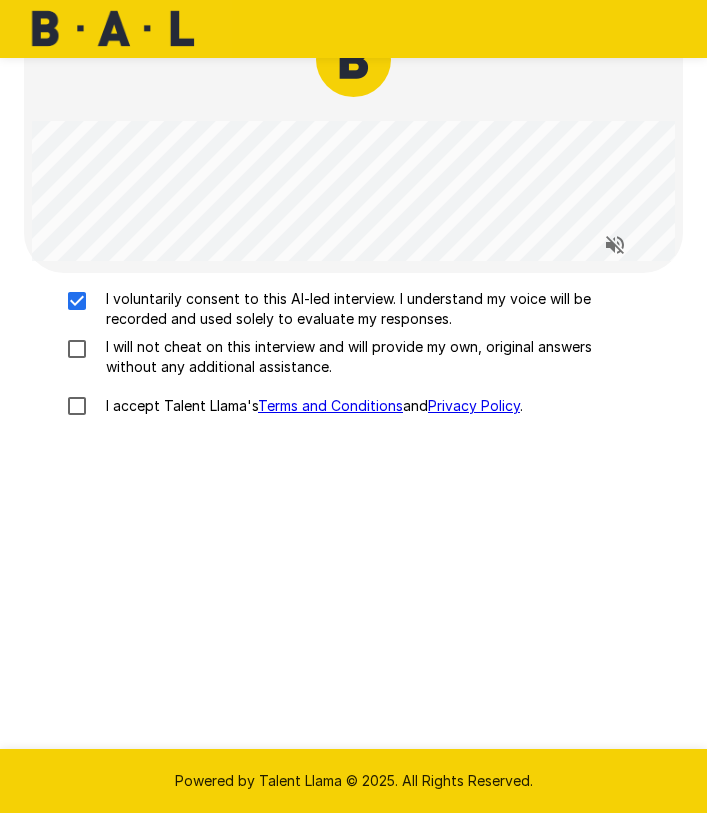 click on "I will not cheat on this interview and will provide my own, original answers without any additional assistance." at bounding box center (362, 357) 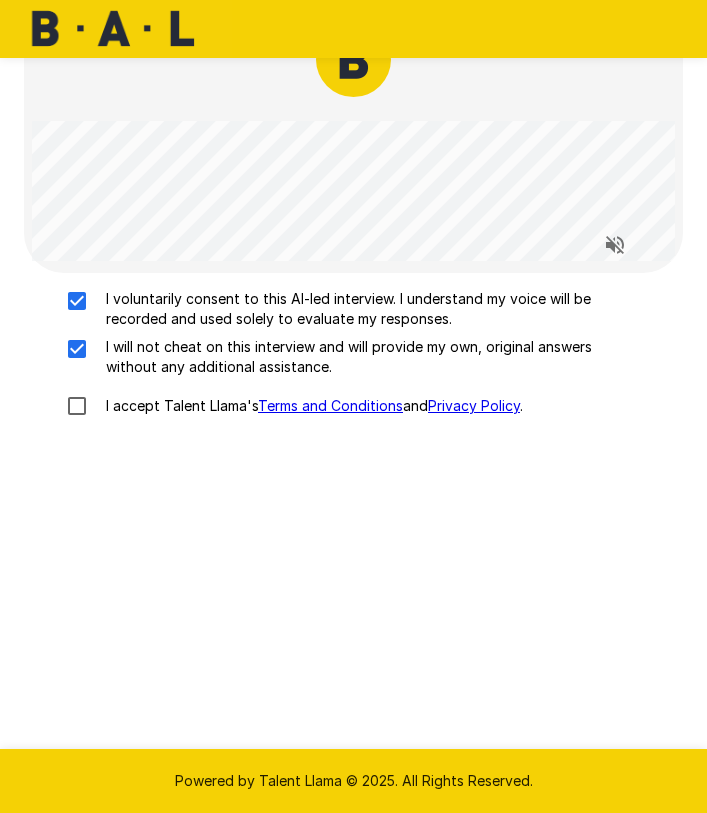 click on "I accept [BRAND]'s Terms and Conditions and Privacy Policy." at bounding box center (310, 406) 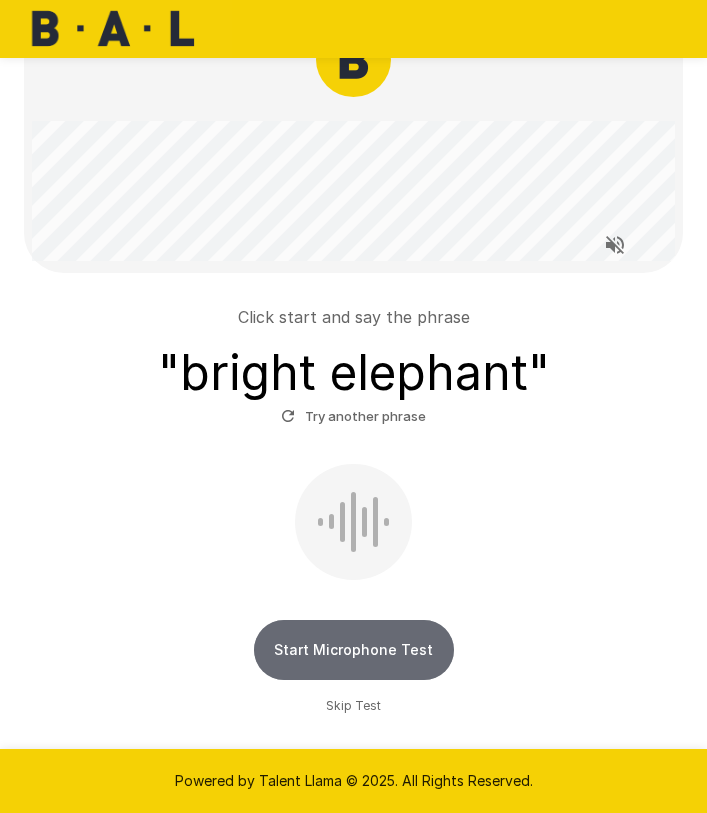 click on "Start Microphone Test" at bounding box center [354, 650] 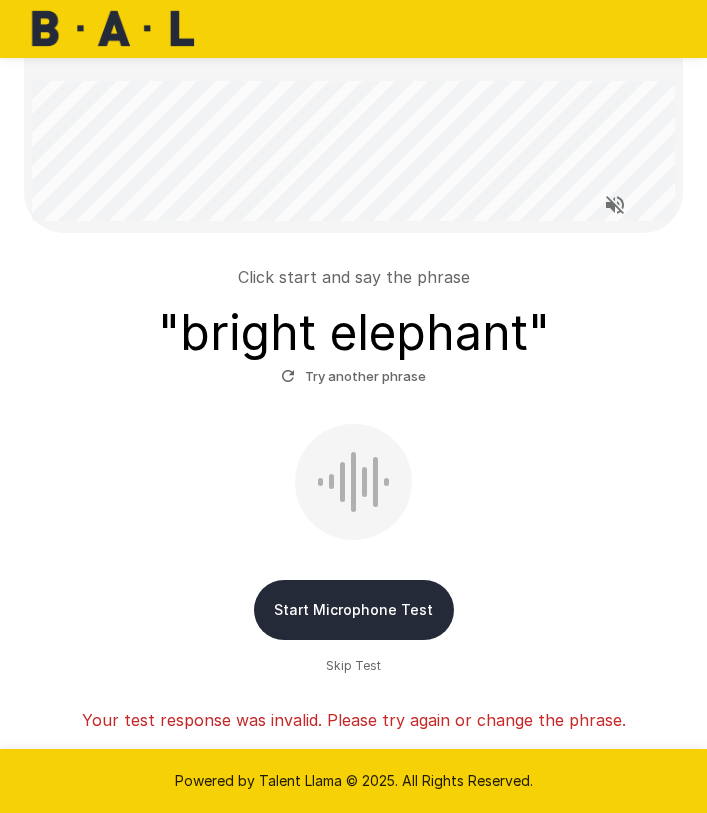 scroll, scrollTop: 116, scrollLeft: 0, axis: vertical 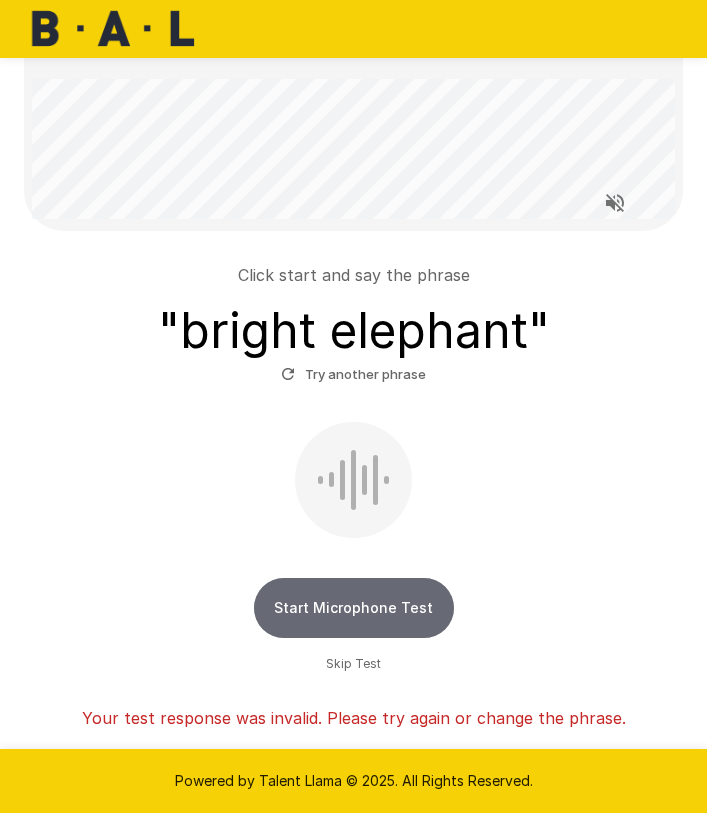 click on "Start Microphone Test" at bounding box center [354, 608] 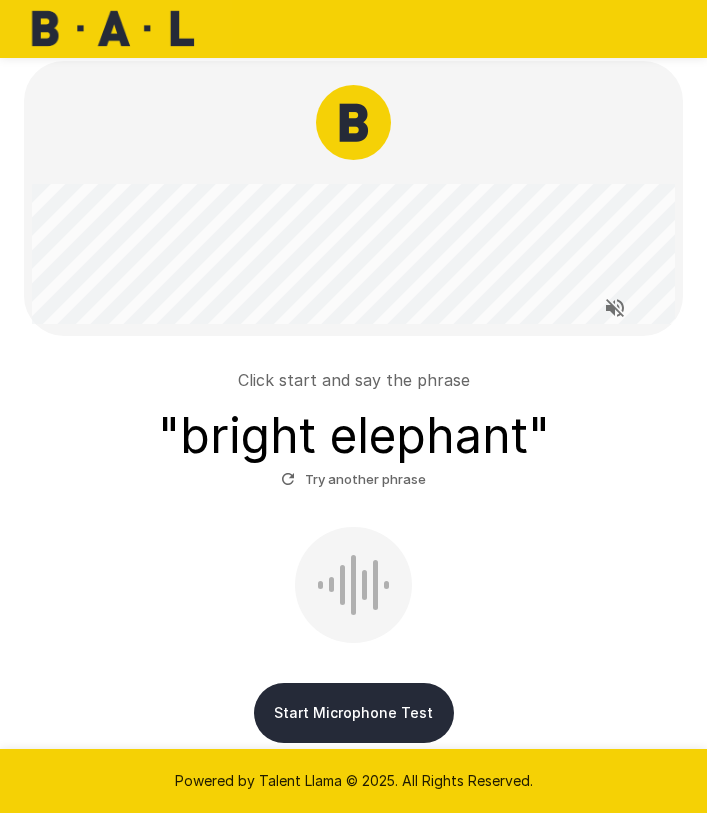 scroll, scrollTop: 116, scrollLeft: 0, axis: vertical 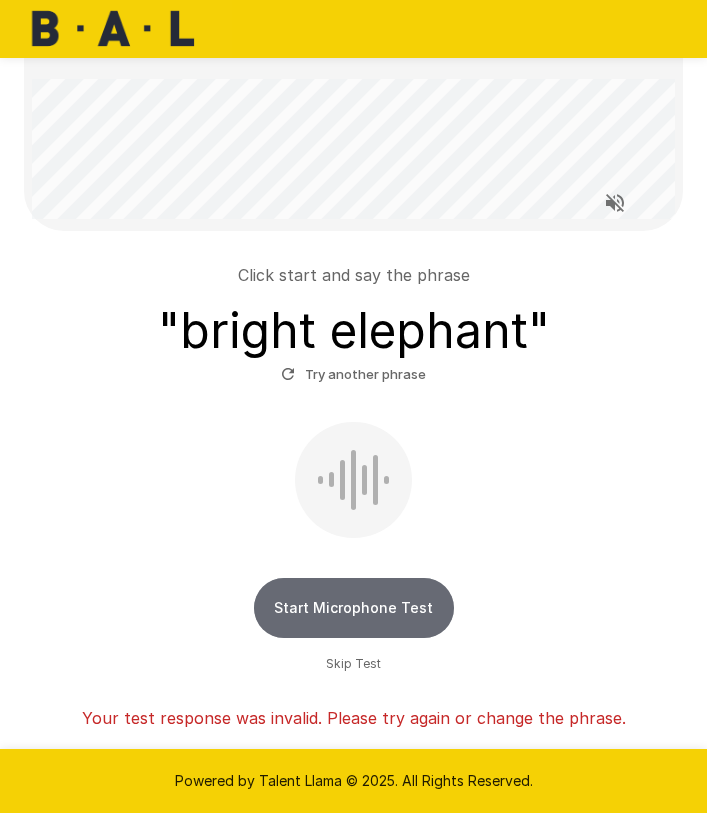 click on "Start Microphone Test" at bounding box center (354, 608) 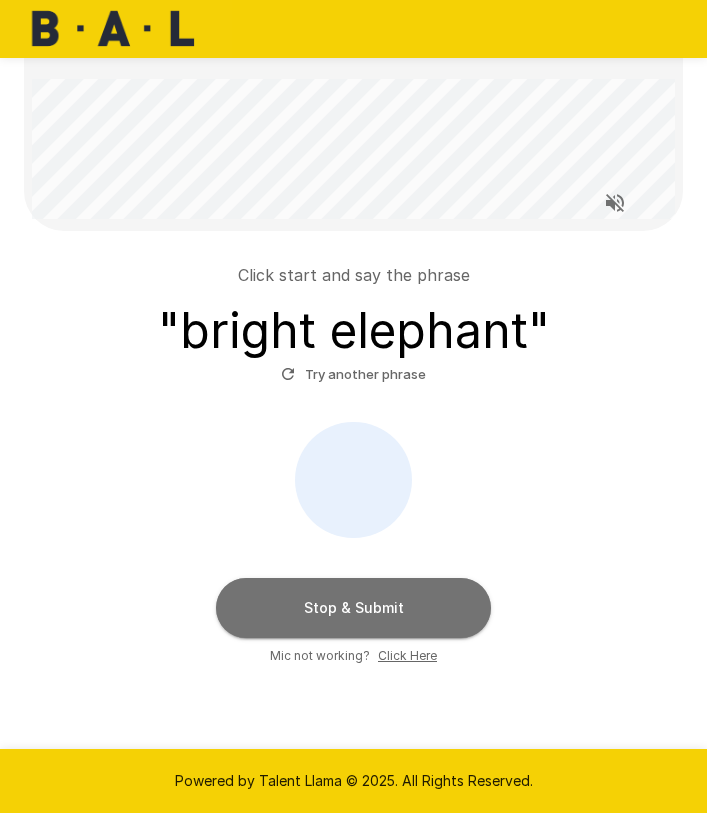 click on "Stop & Submit" at bounding box center [353, 608] 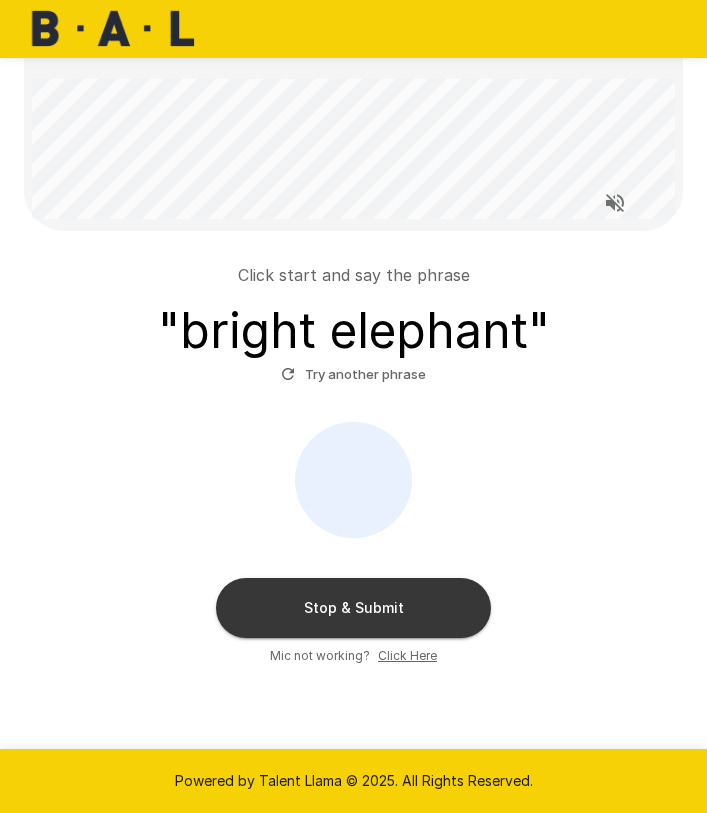 click on "Try another phrase" at bounding box center (353, 374) 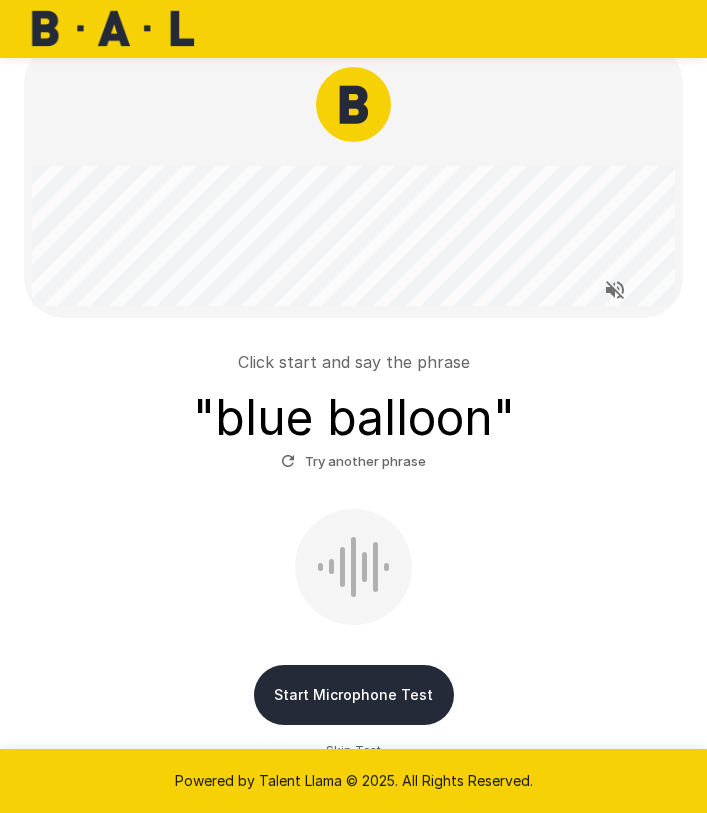 scroll, scrollTop: 56, scrollLeft: 0, axis: vertical 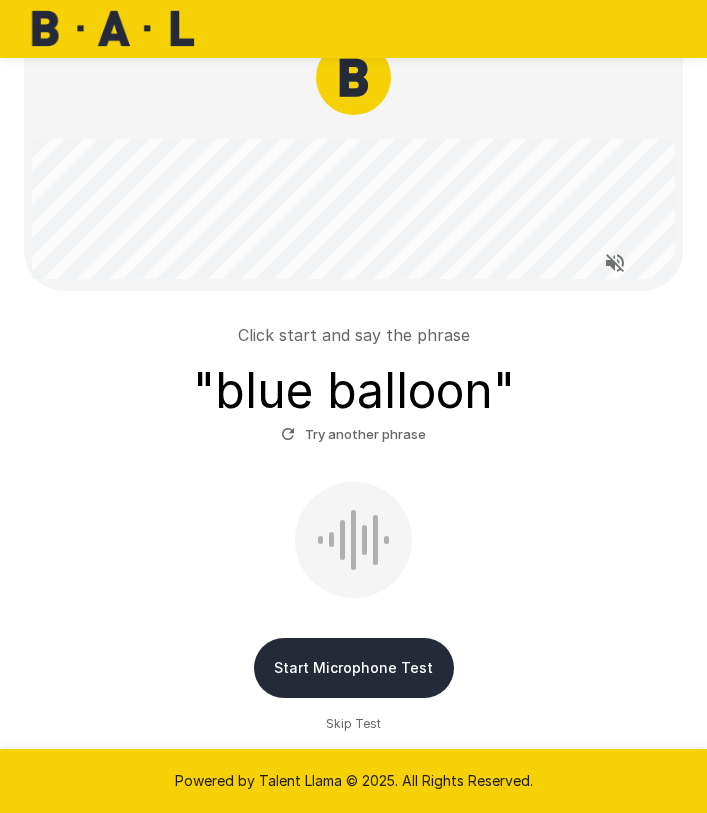 click on "Start Microphone Test" at bounding box center (354, 668) 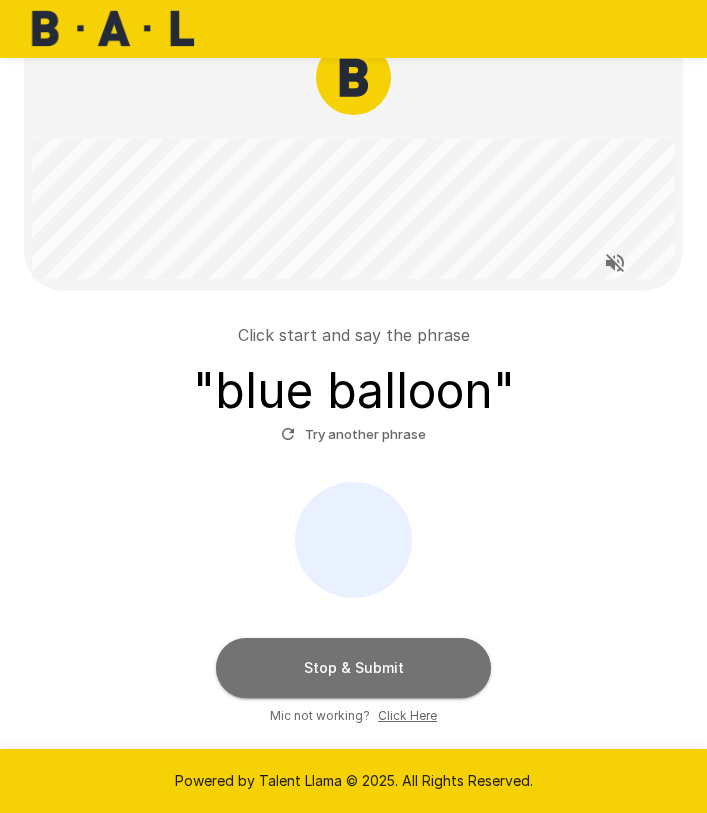 click on "Stop & Submit" at bounding box center [353, 668] 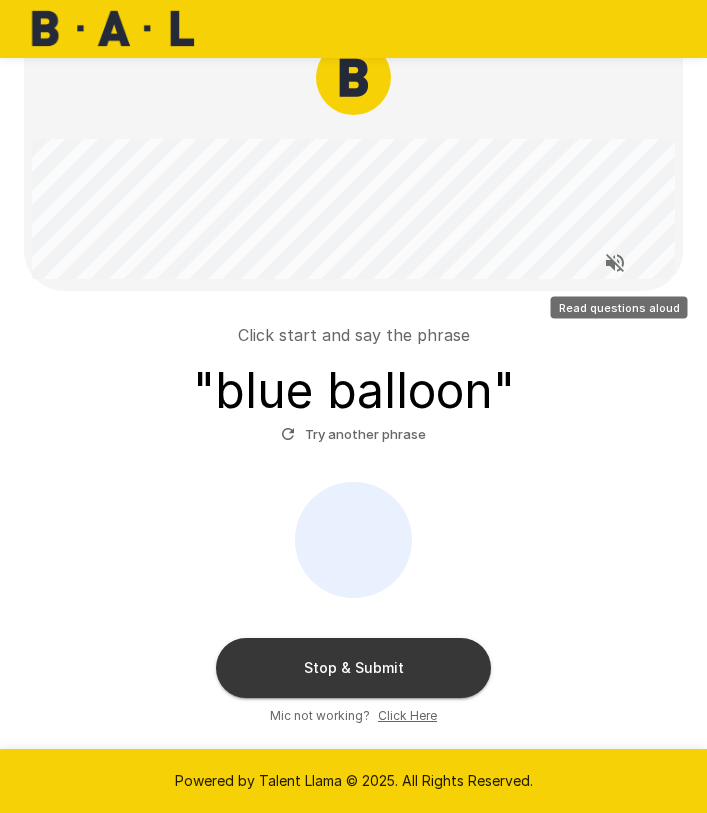 click 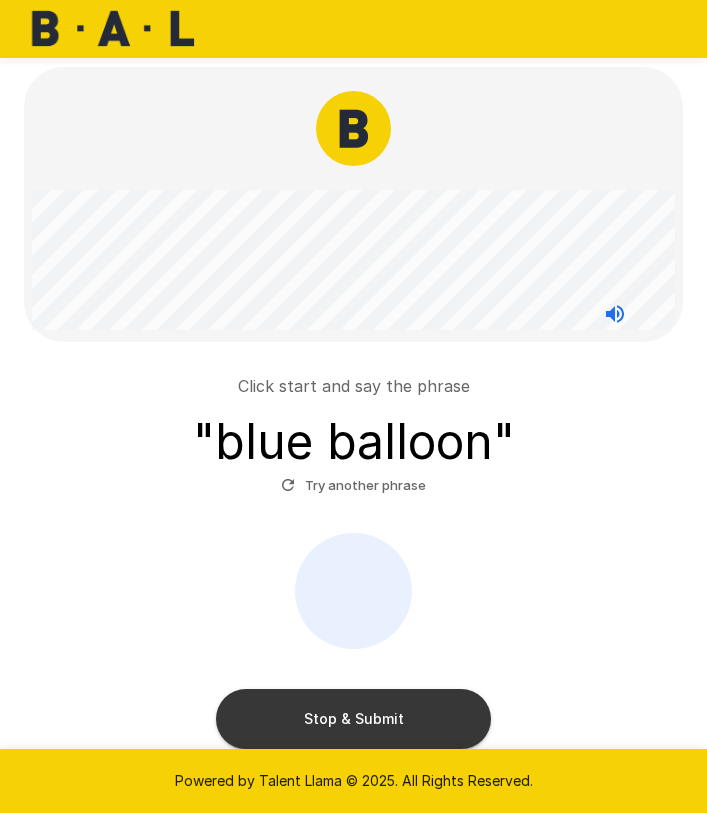 scroll, scrollTop: 0, scrollLeft: 0, axis: both 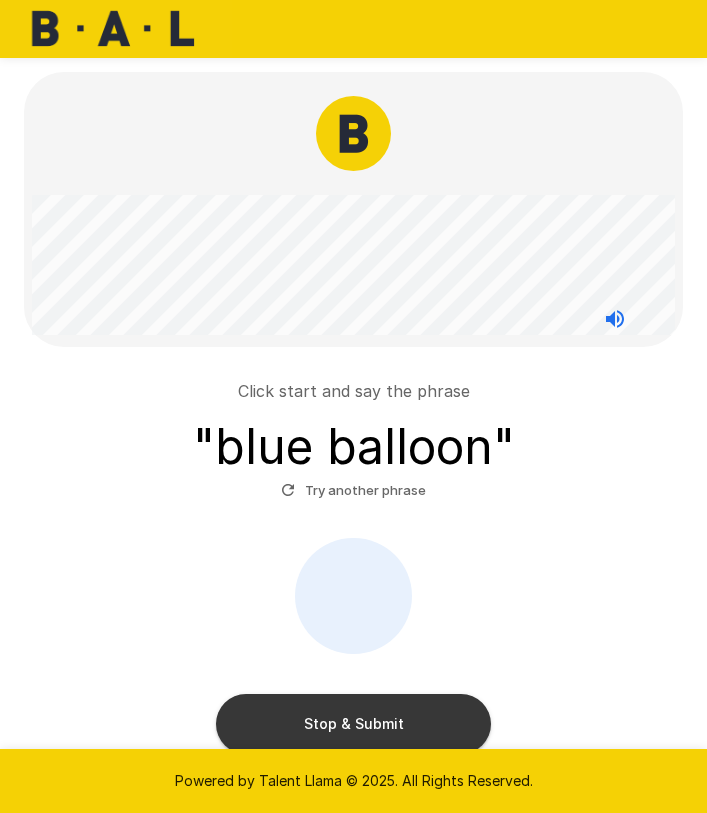 click on "Click start and say the phrase " blue balloon " Try another phrase" at bounding box center (353, 442) 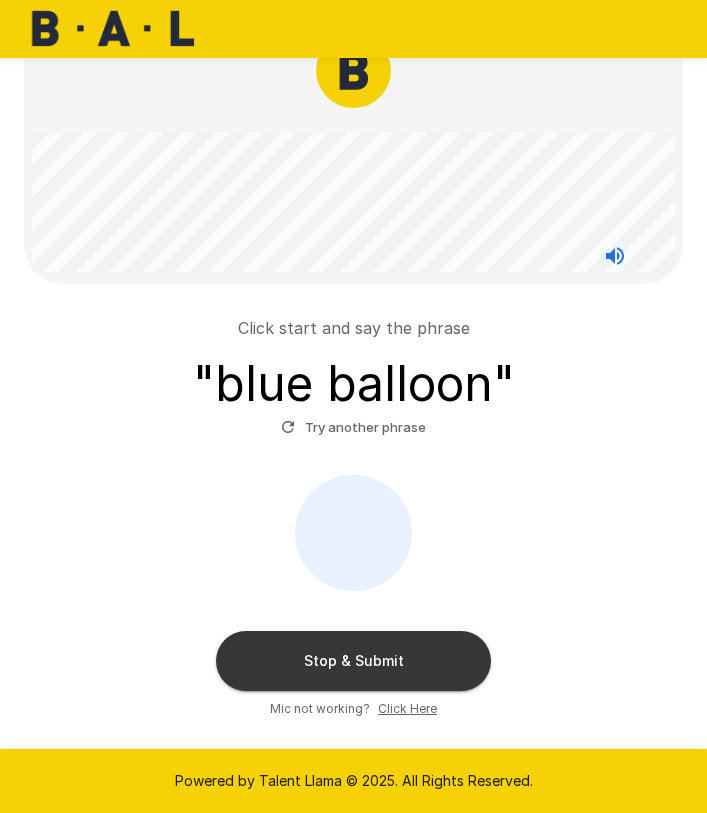 scroll, scrollTop: 58, scrollLeft: 0, axis: vertical 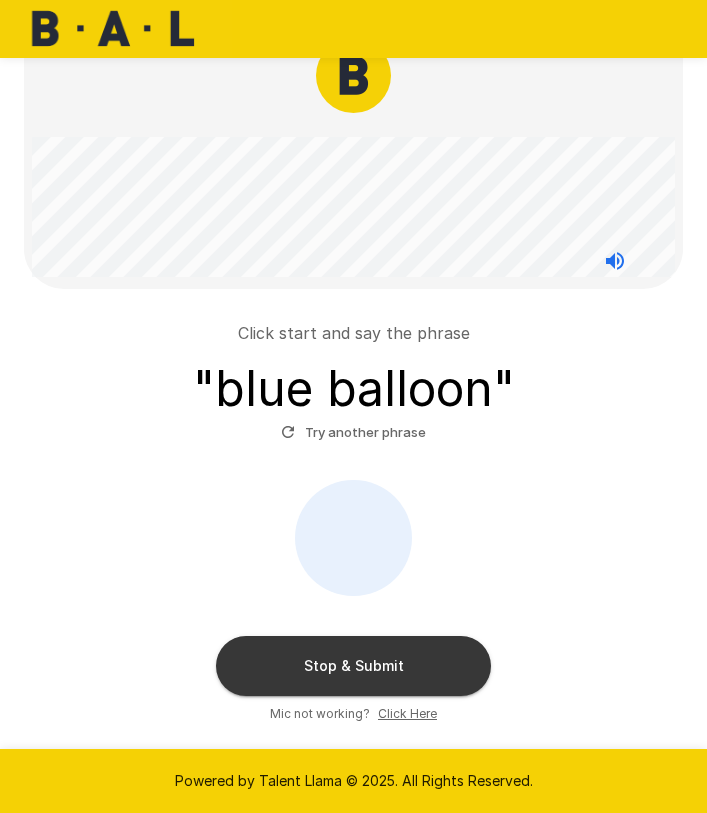 click on "Stop & Submit" at bounding box center (353, 666) 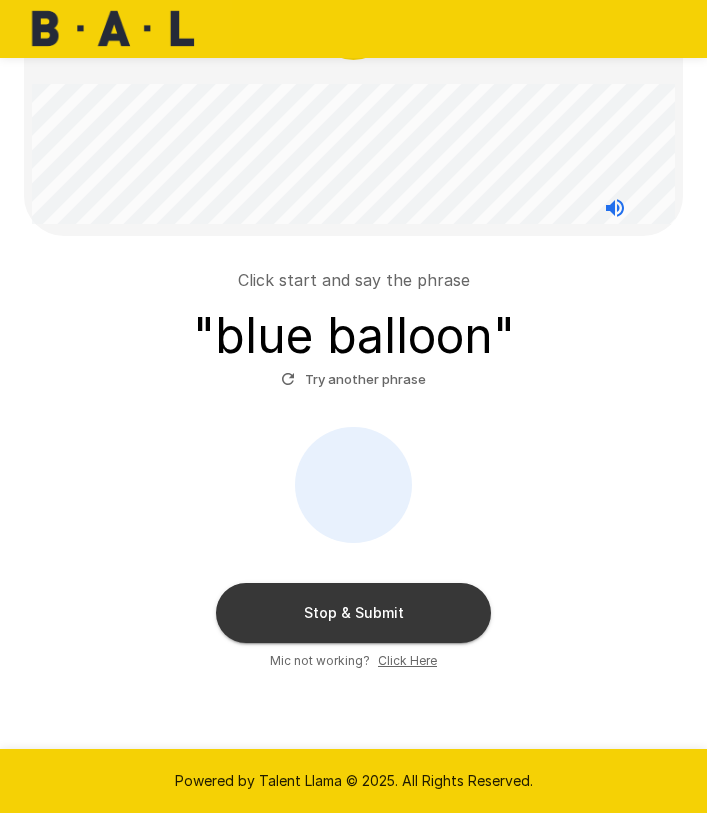 scroll, scrollTop: 114, scrollLeft: 0, axis: vertical 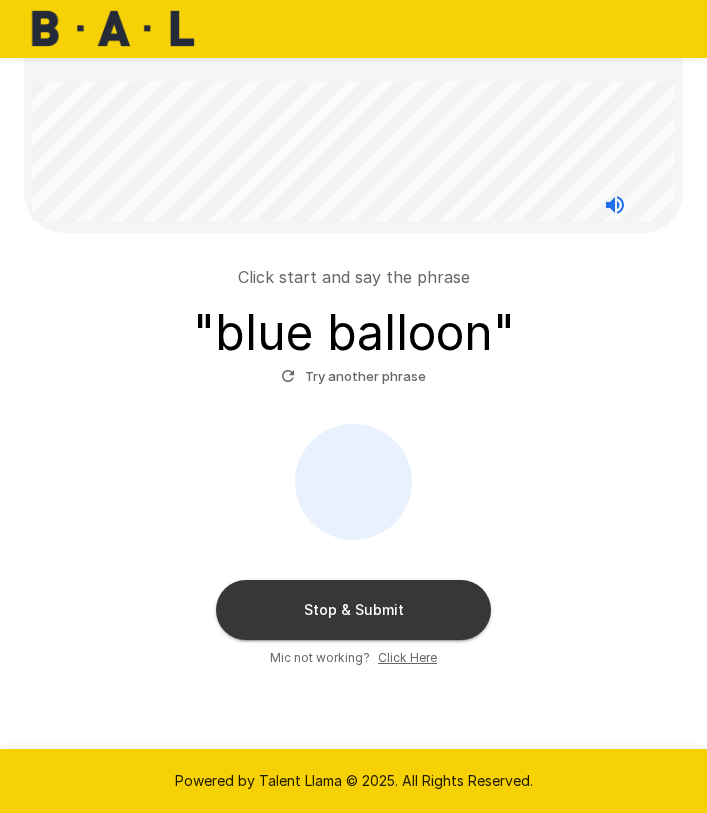 click on "Stop & Submit" at bounding box center [353, 610] 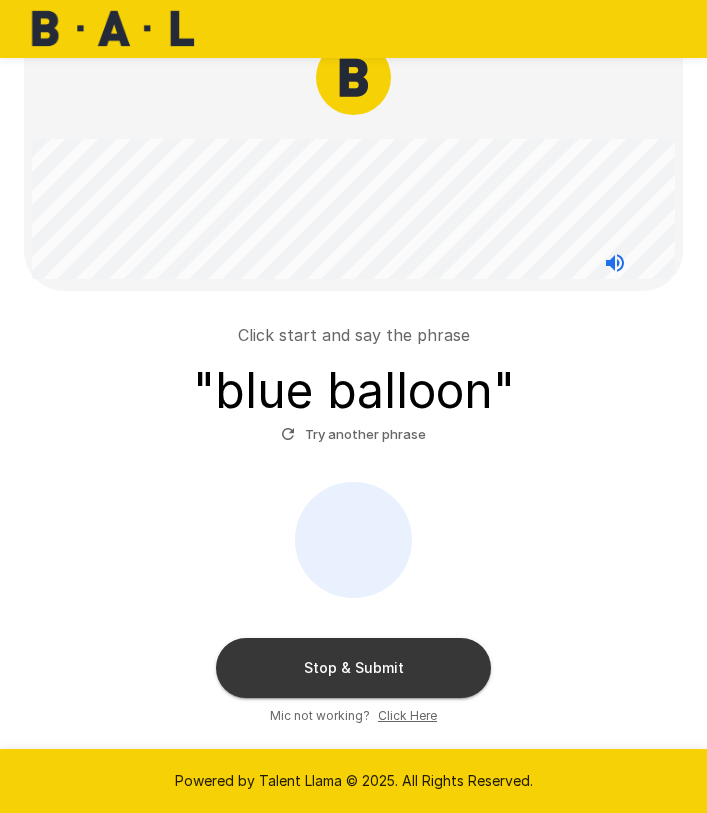 scroll, scrollTop: 51, scrollLeft: 0, axis: vertical 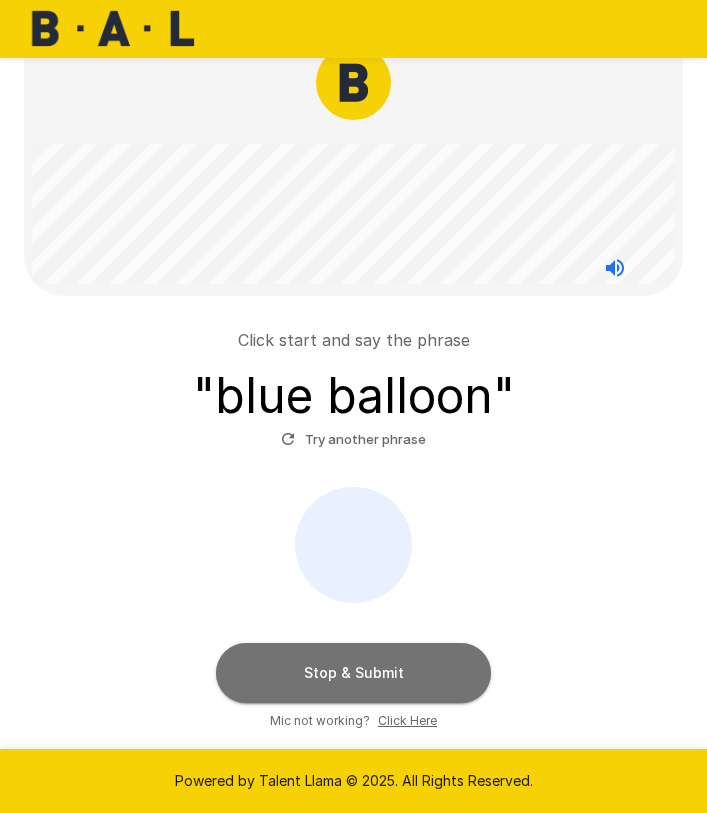click on "Stop & Submit" at bounding box center (353, 673) 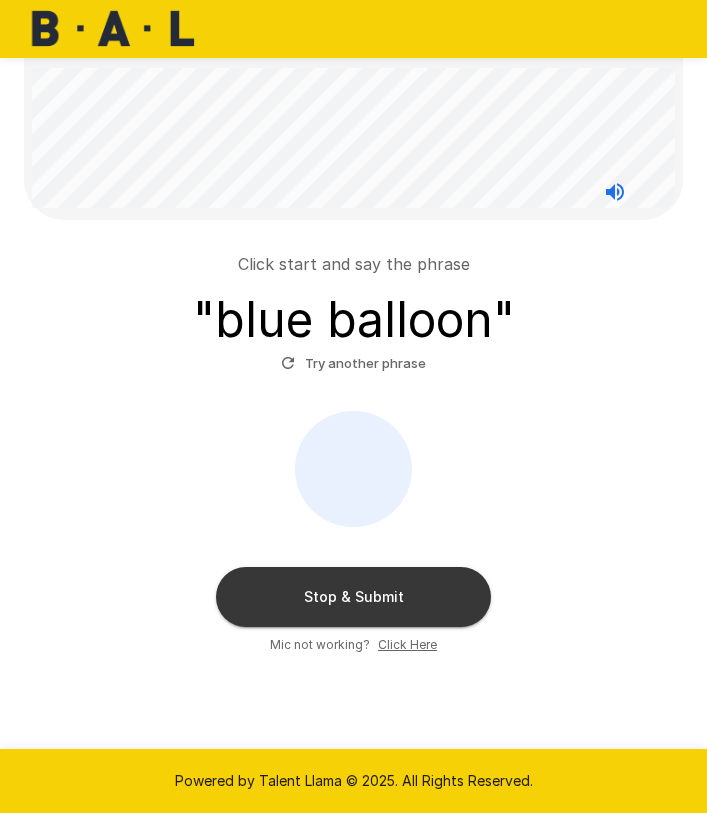 scroll, scrollTop: 136, scrollLeft: 0, axis: vertical 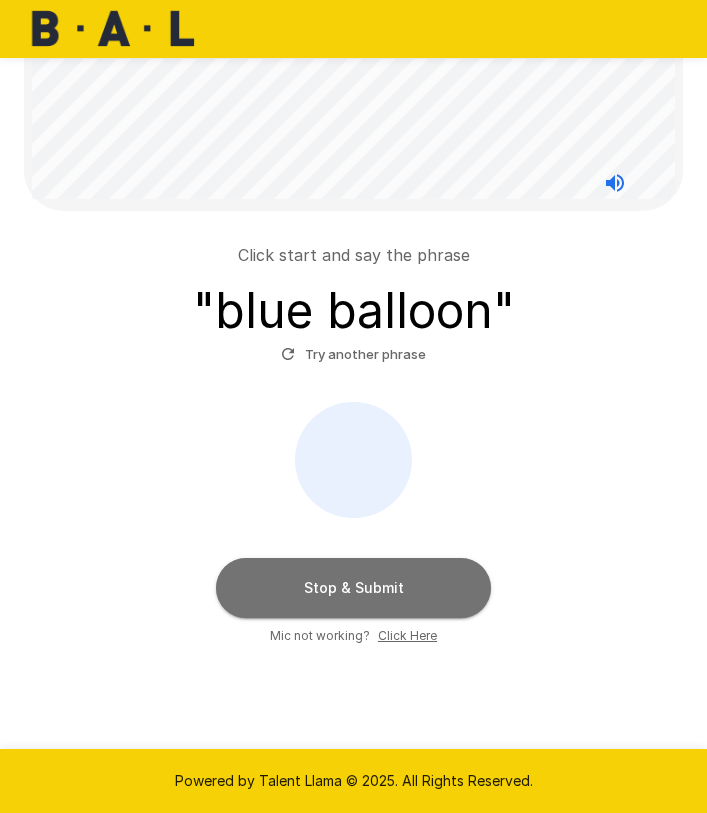 click on "Stop & Submit" at bounding box center [353, 588] 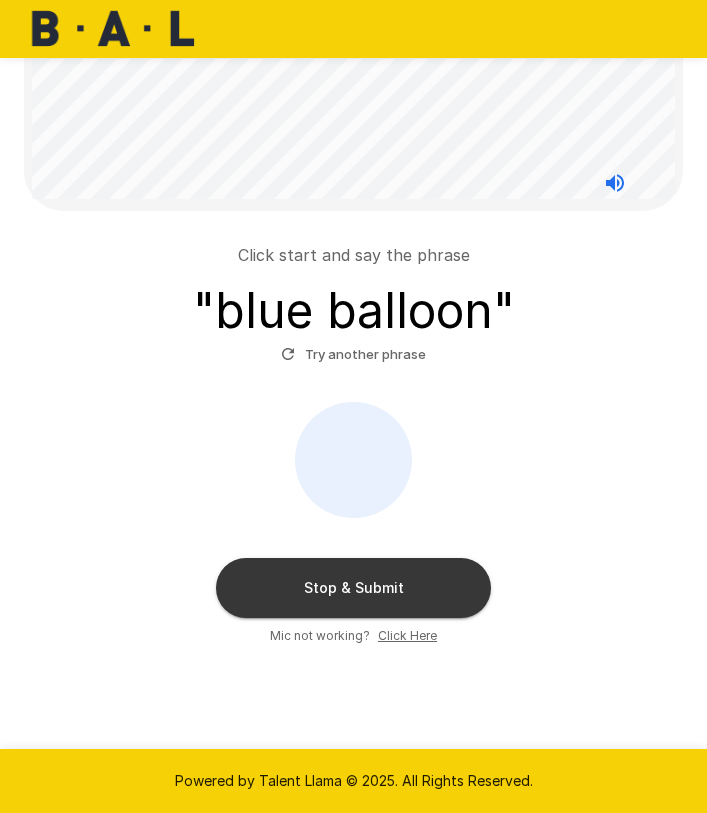 scroll, scrollTop: 0, scrollLeft: 0, axis: both 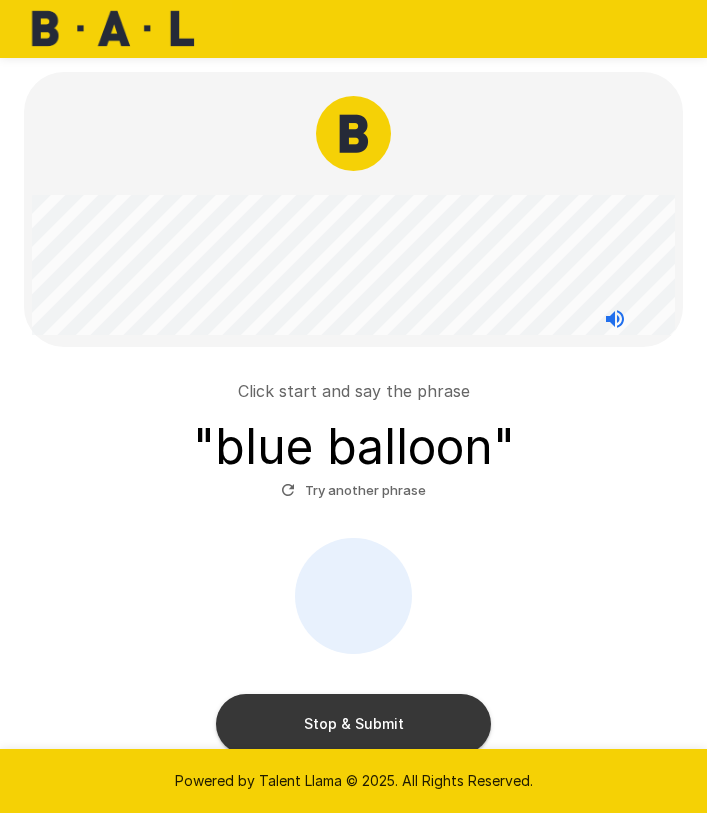 click on "Try another phrase" at bounding box center [353, 490] 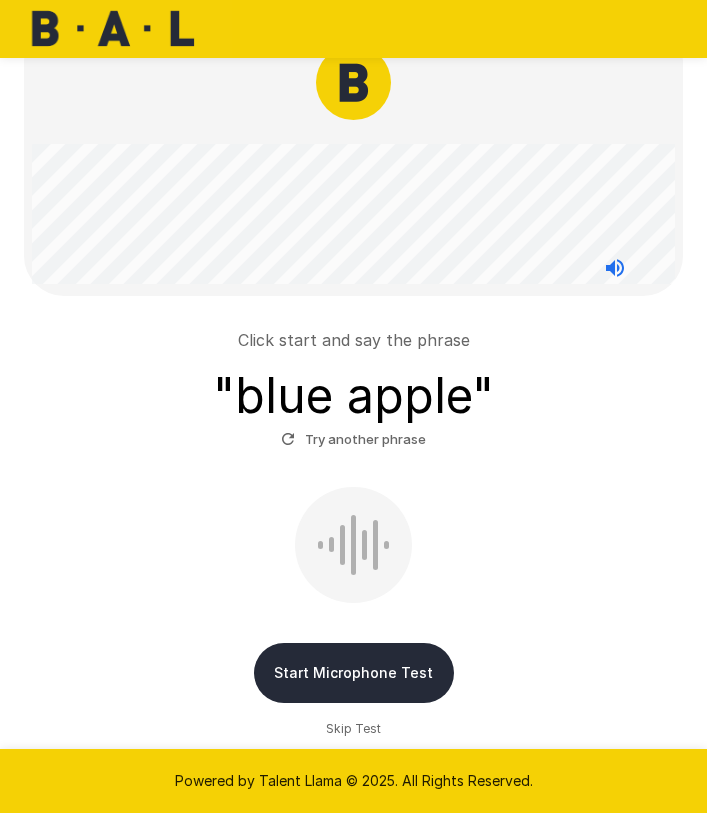 scroll, scrollTop: 52, scrollLeft: 0, axis: vertical 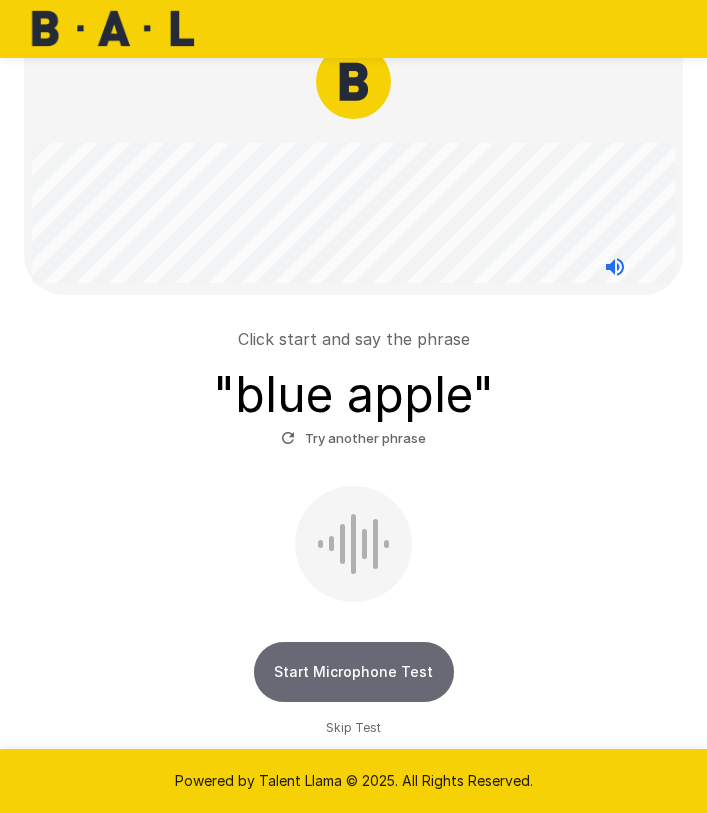 click on "Start Microphone Test" at bounding box center (354, 672) 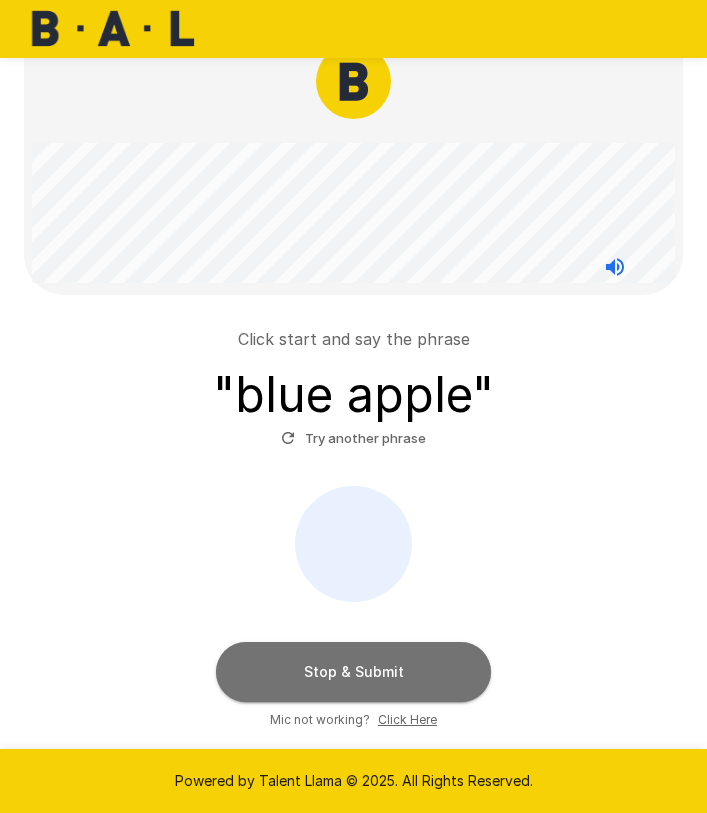 click on "Stop & Submit" at bounding box center (353, 672) 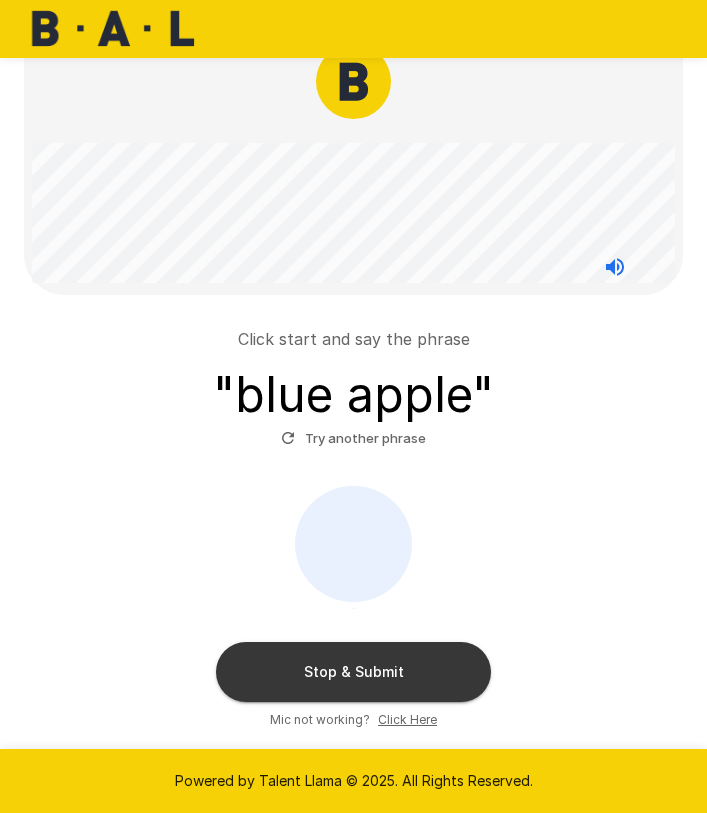 click on "Stop & Submit Mic not working? Click Here" at bounding box center [353, 608] 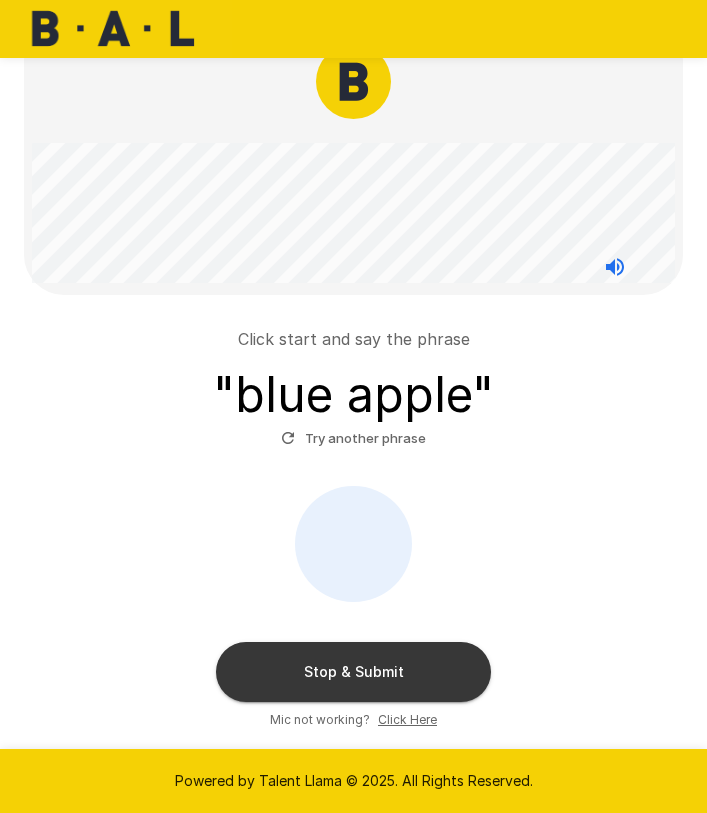 click on "Stop & Submit Mic not working? Click Here" at bounding box center [353, 608] 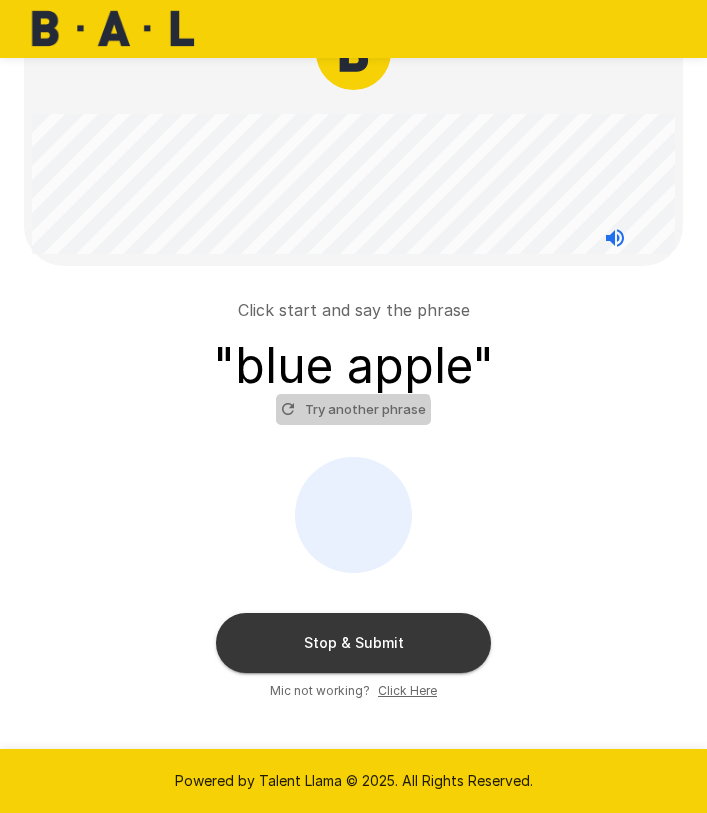 click on "Try another phrase" at bounding box center [353, 409] 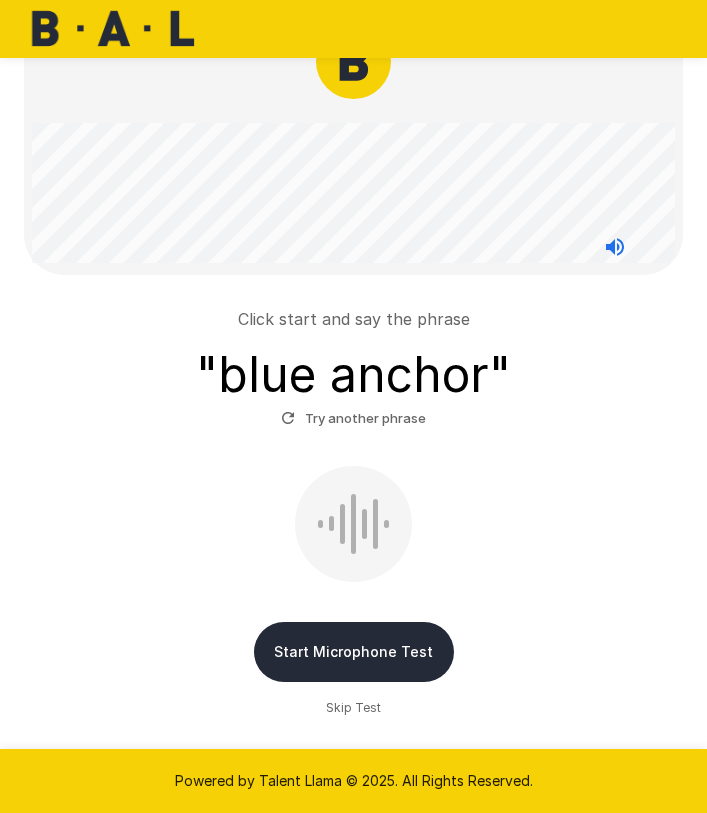 scroll, scrollTop: 73, scrollLeft: 0, axis: vertical 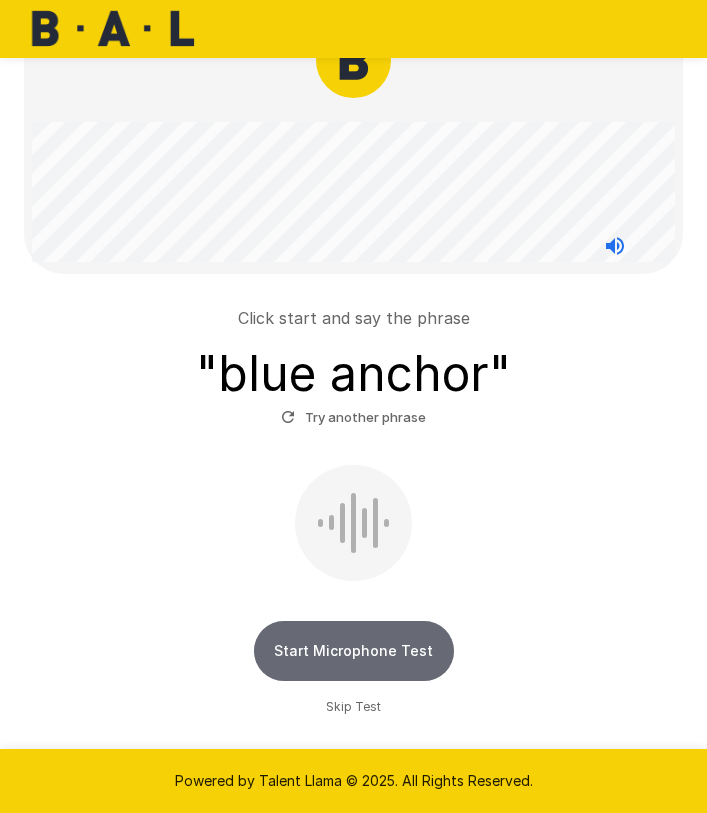 click on "Start Microphone Test" at bounding box center [354, 651] 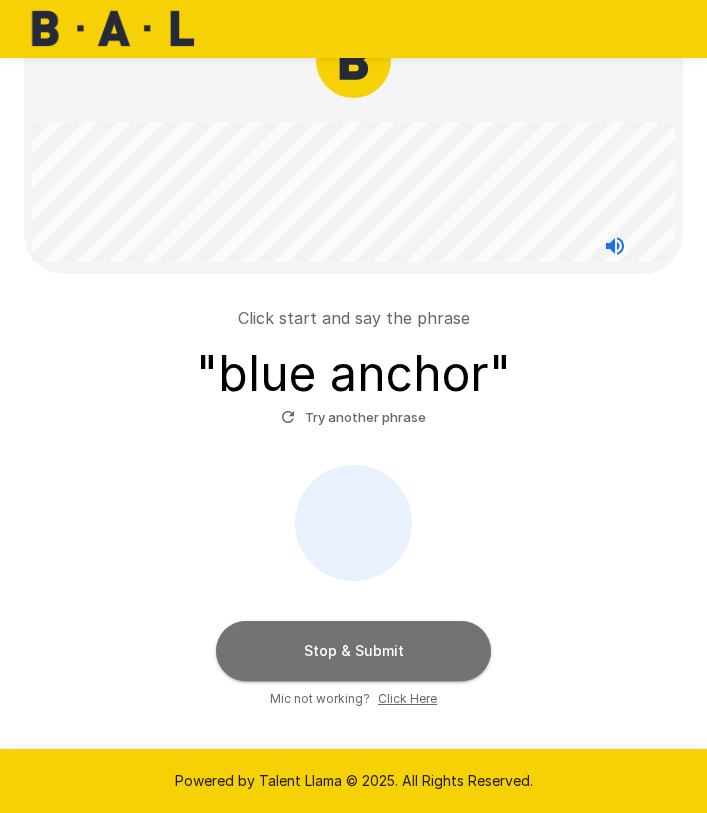 click on "Stop & Submit" at bounding box center (353, 651) 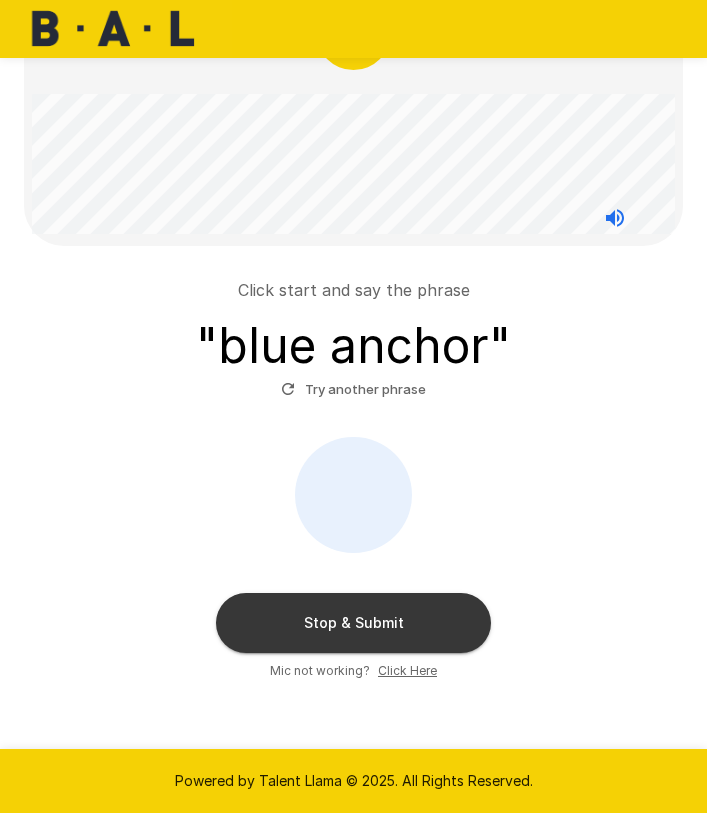 scroll, scrollTop: 124, scrollLeft: 0, axis: vertical 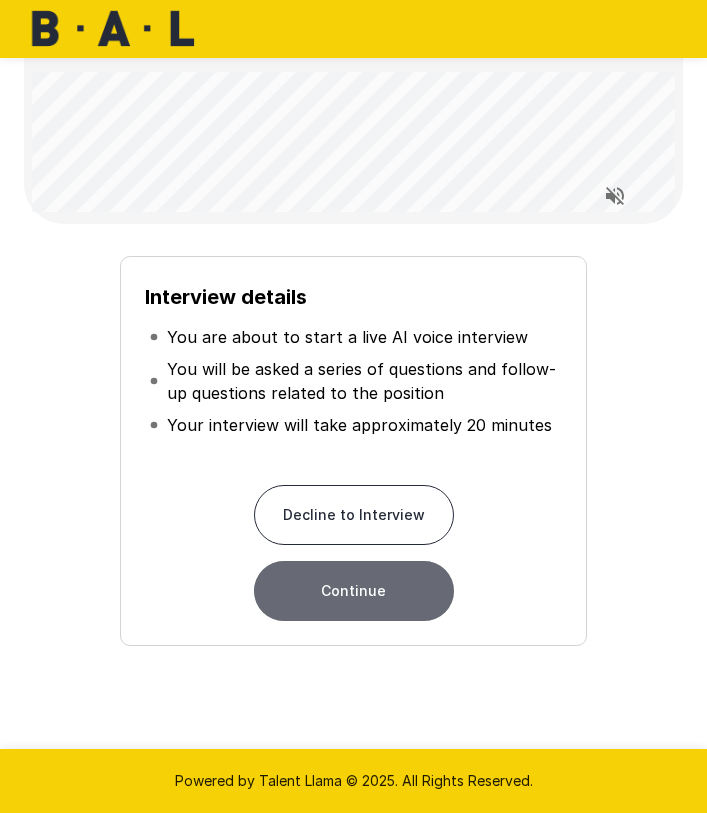 click on "Continue" at bounding box center (354, 591) 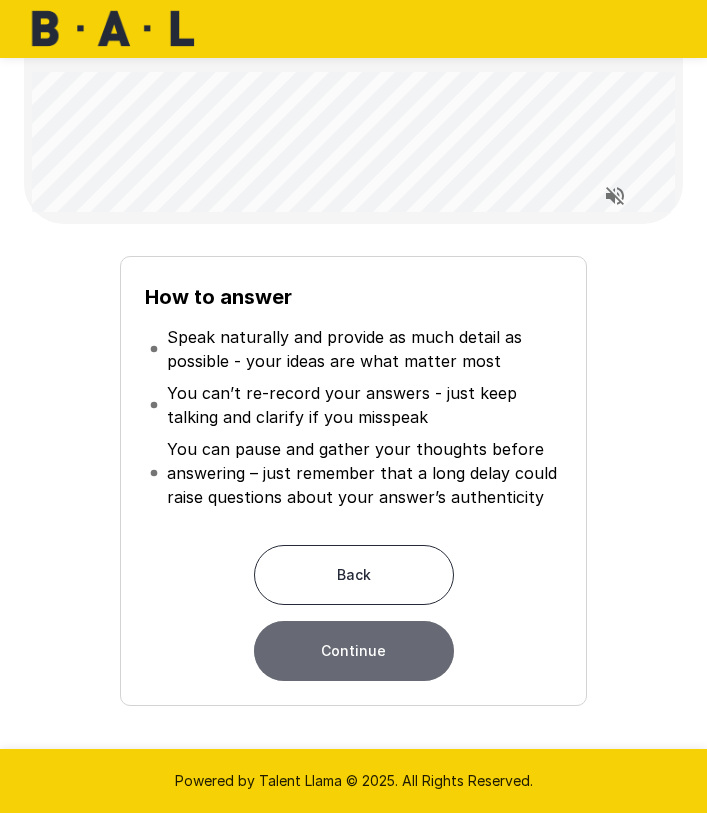 click on "Continue" at bounding box center [354, 651] 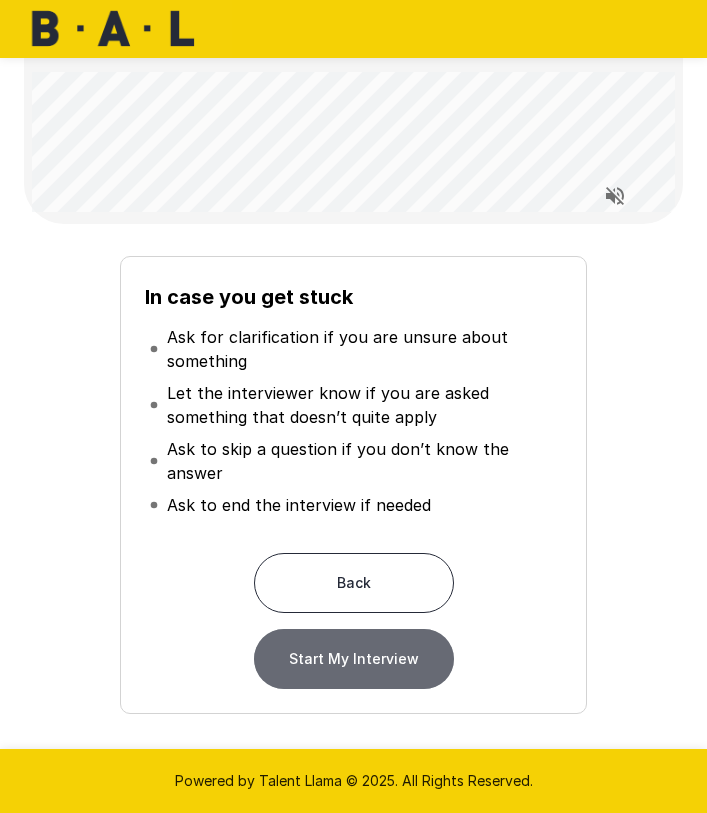click on "Start My Interview" at bounding box center (354, 659) 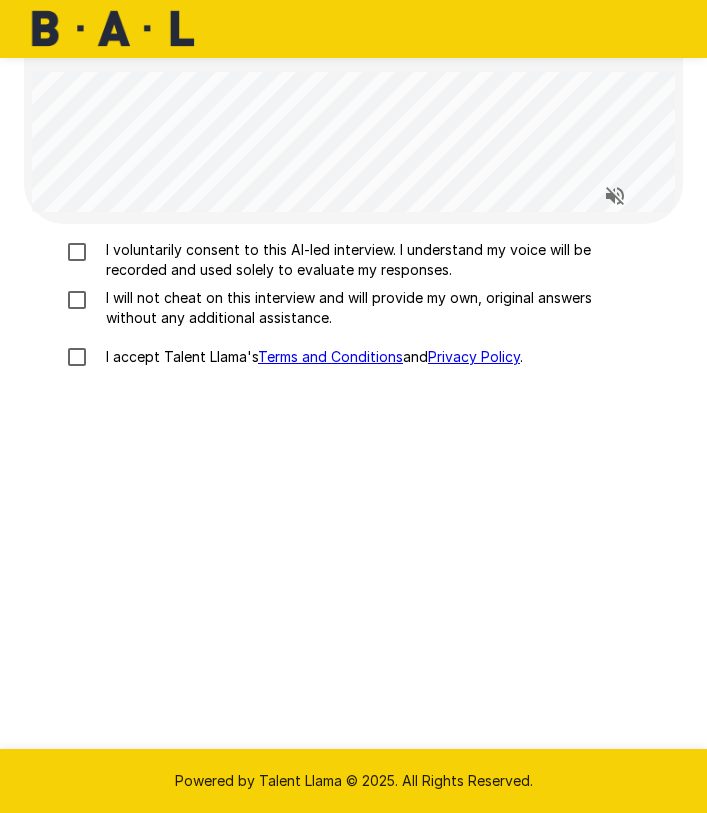 click on "I voluntarily consent to this AI-led interview. I understand my voice will be recorded and used solely to evaluate my responses." at bounding box center [362, 260] 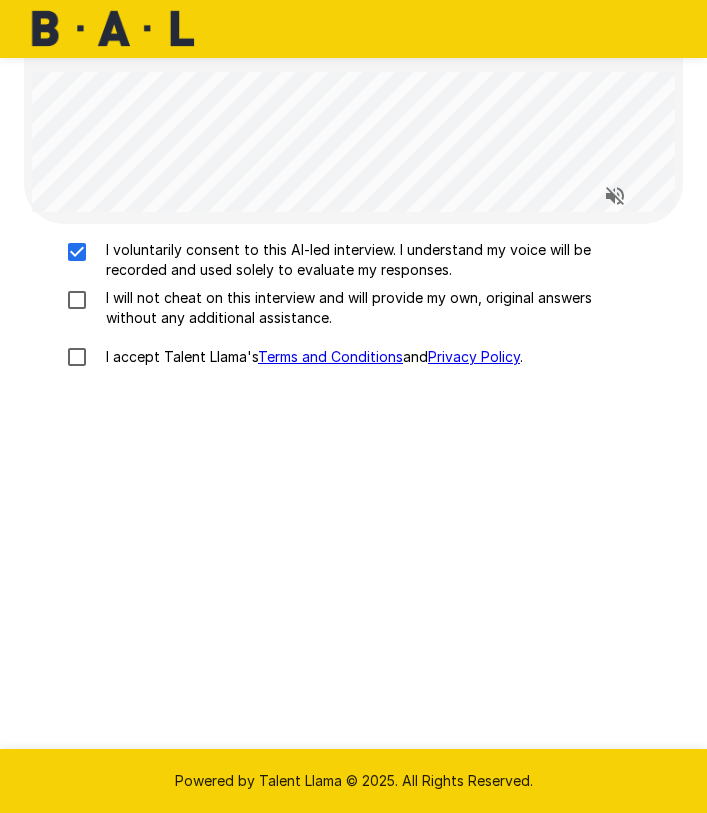 click on "I will not cheat on this interview and will provide my own, original answers without any additional assistance." at bounding box center [362, 308] 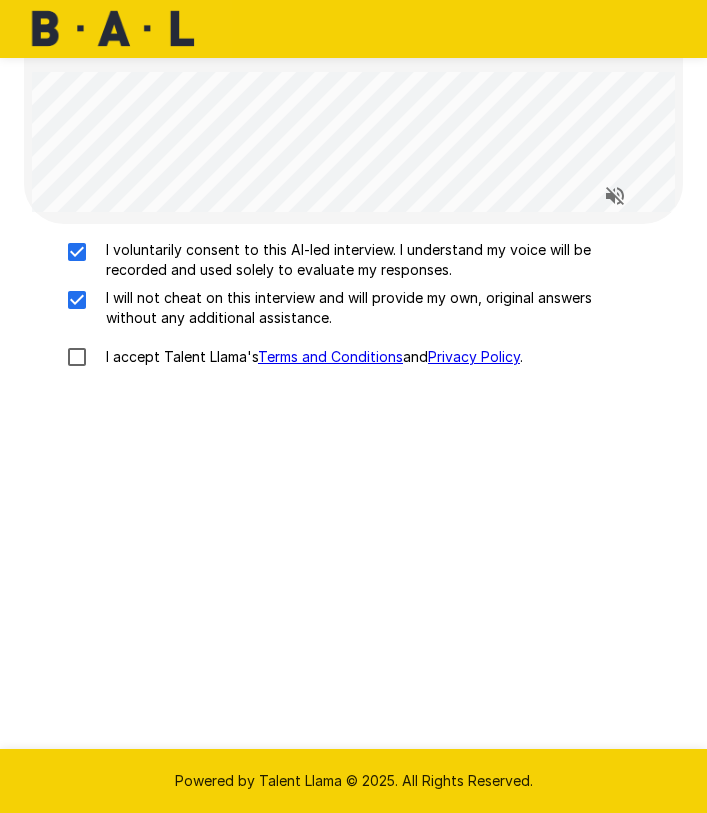 click on "I accept Talent Llama's  Terms and Conditions  and  Privacy Policy ." at bounding box center [310, 357] 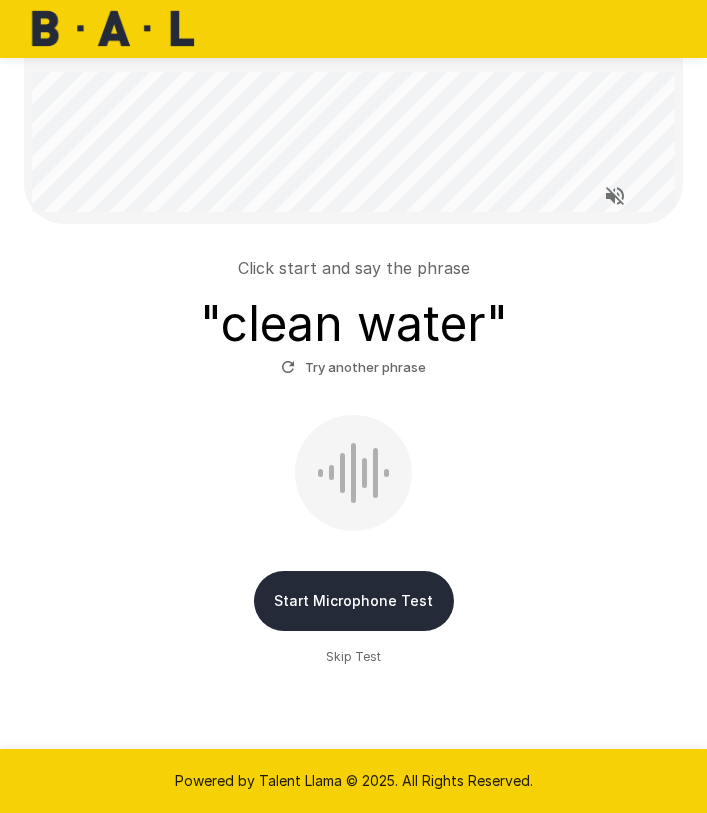 click 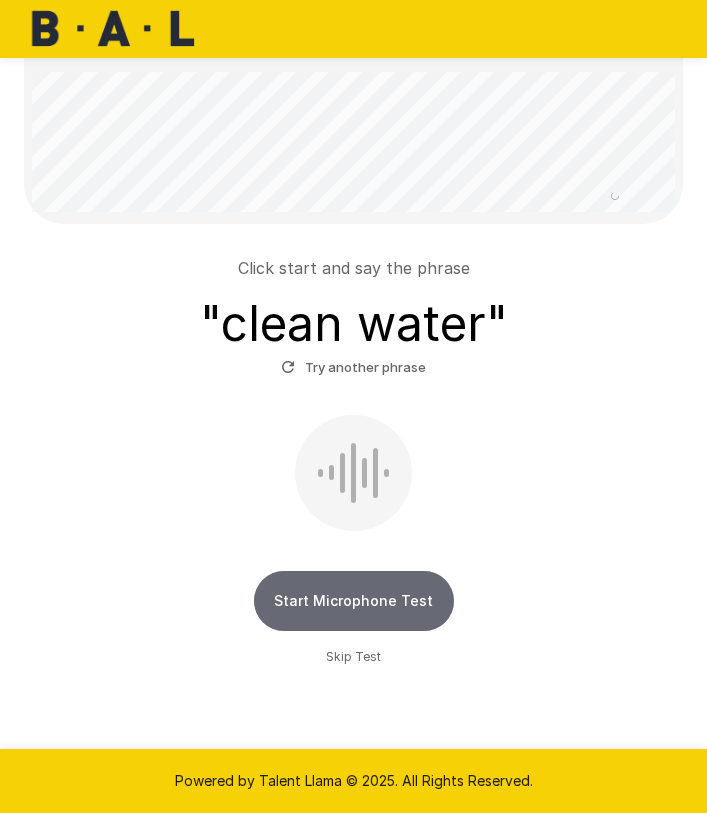 click on "Start Microphone Test" at bounding box center [354, 601] 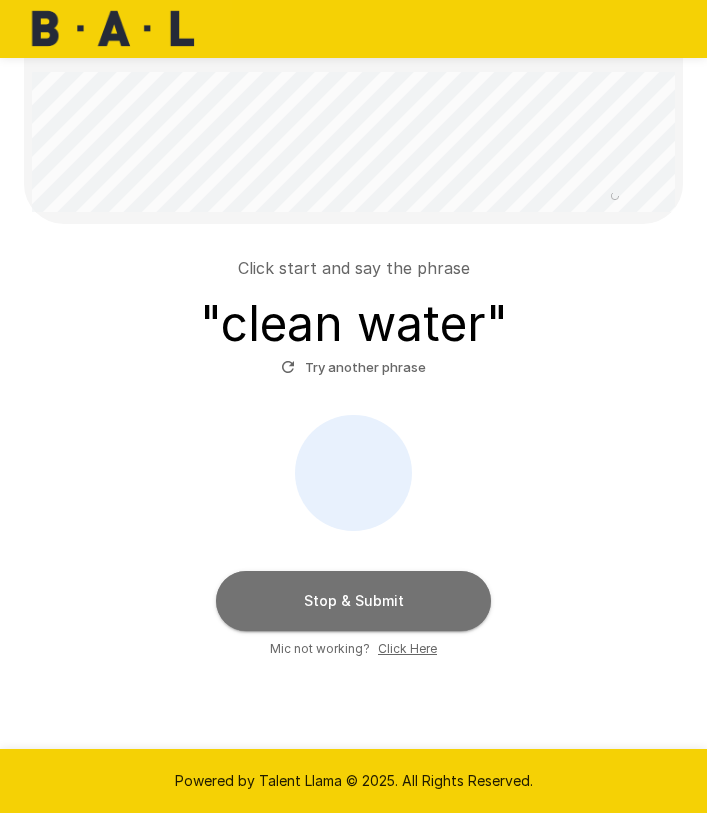 click on "Stop & Submit" at bounding box center (353, 601) 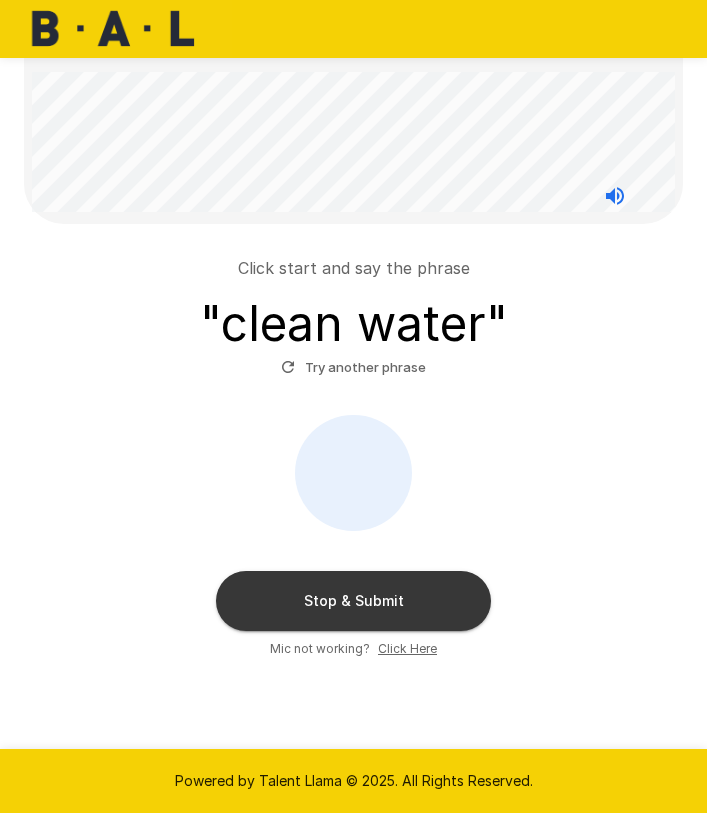 scroll, scrollTop: 136, scrollLeft: 0, axis: vertical 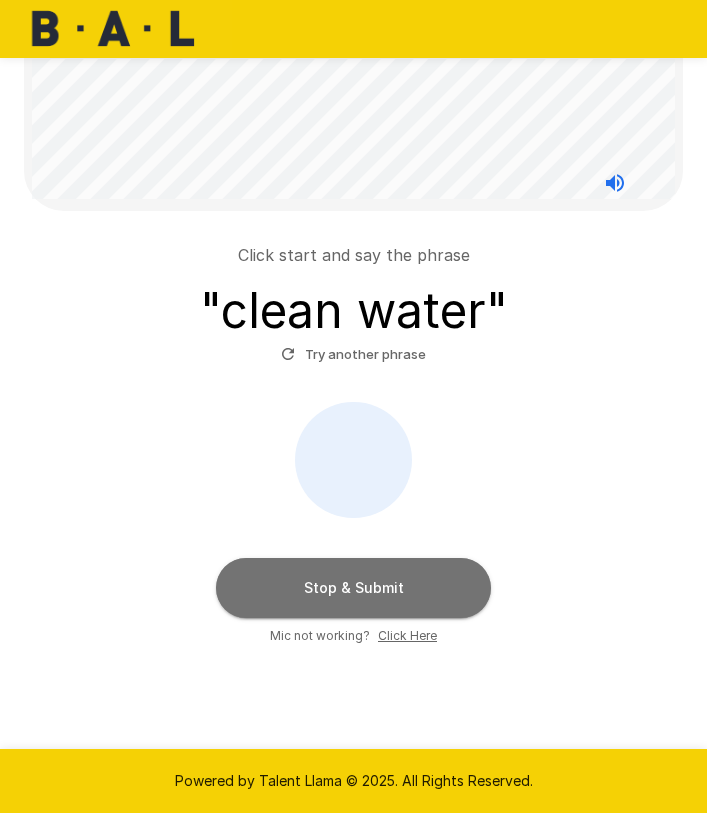 click on "Stop & Submit" at bounding box center (353, 588) 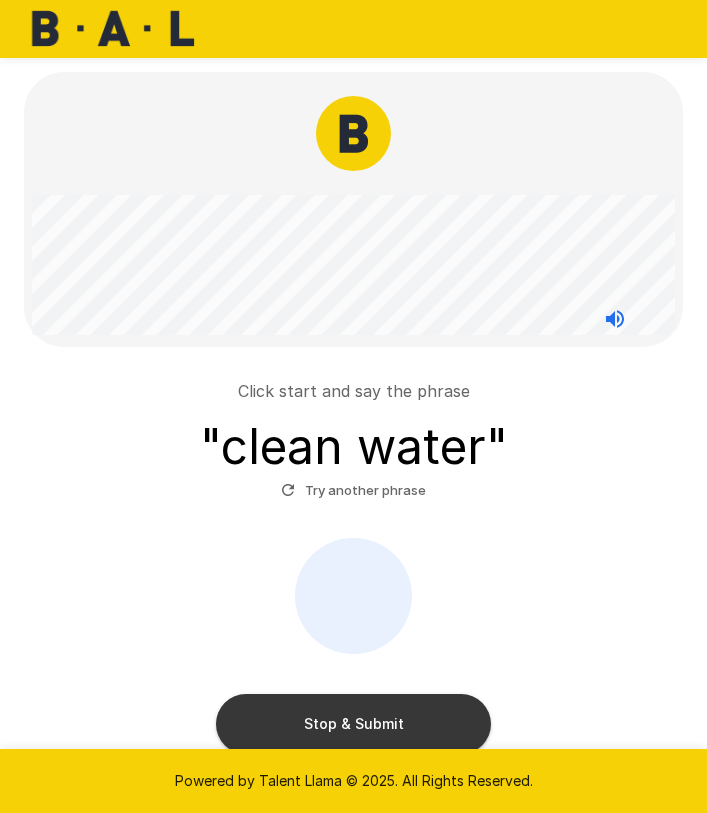 scroll, scrollTop: 136, scrollLeft: 0, axis: vertical 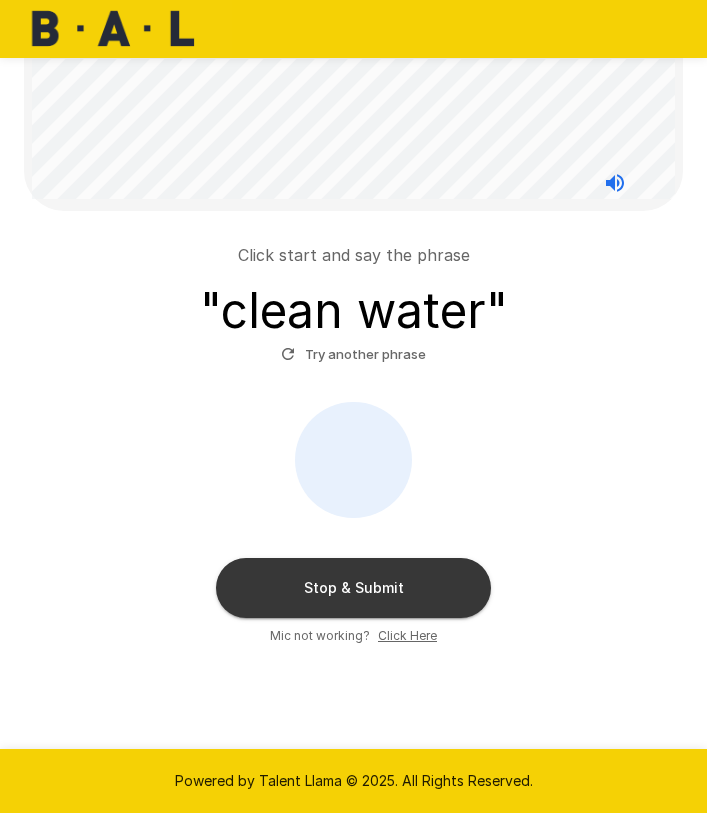 click at bounding box center [353, 460] 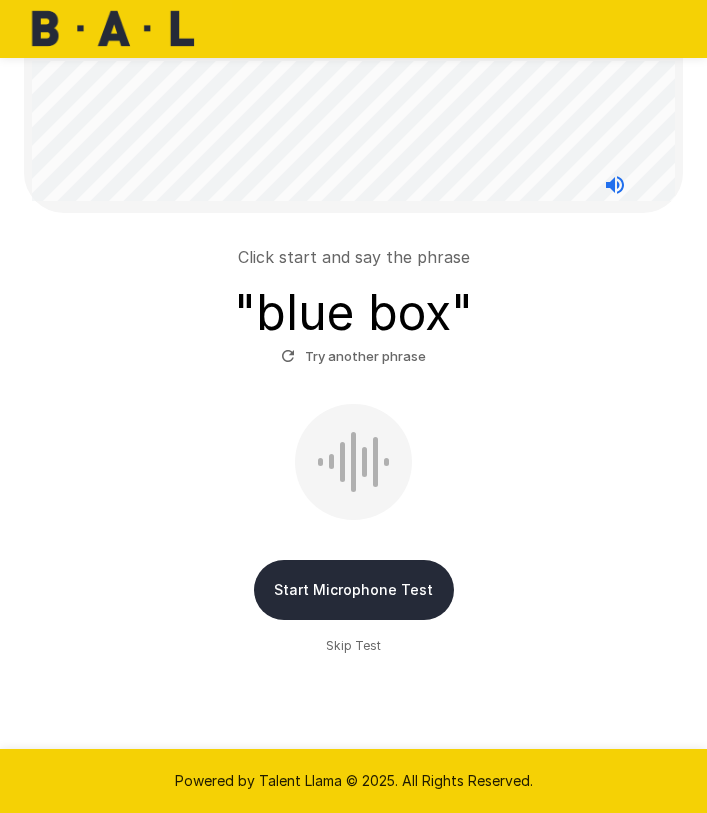 scroll, scrollTop: 144, scrollLeft: 0, axis: vertical 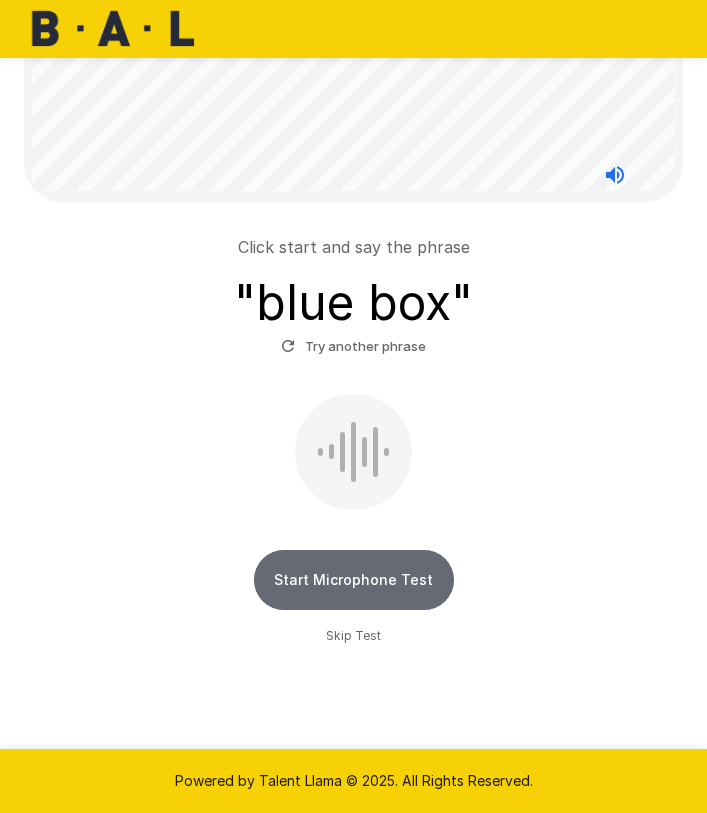 click on "Start Microphone Test" at bounding box center [354, 580] 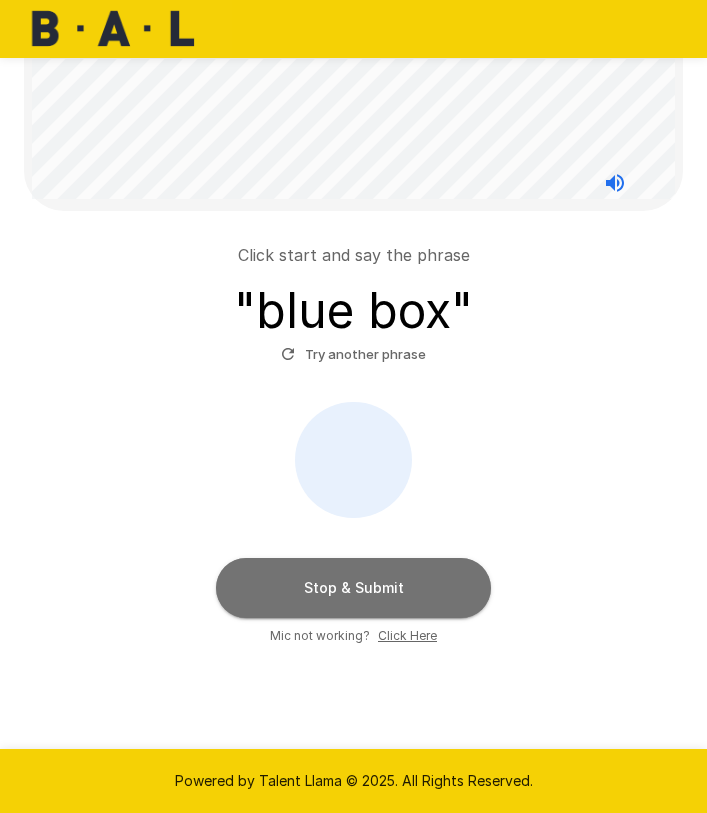 click on "Stop & Submit" at bounding box center [353, 588] 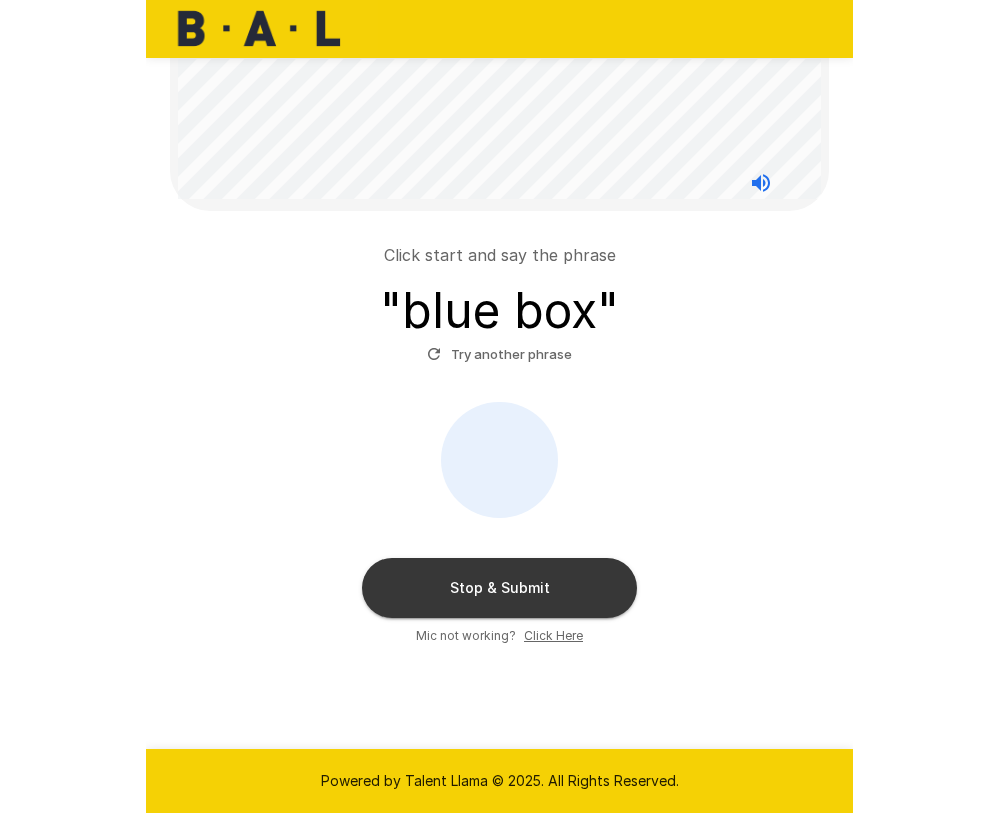 scroll, scrollTop: 0, scrollLeft: 0, axis: both 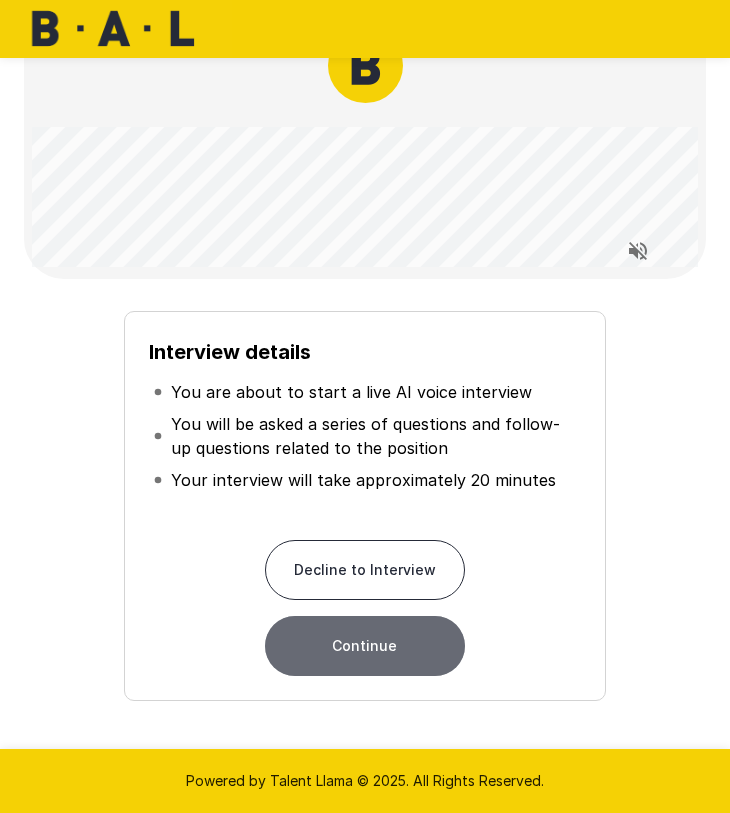click on "Continue" at bounding box center [365, 646] 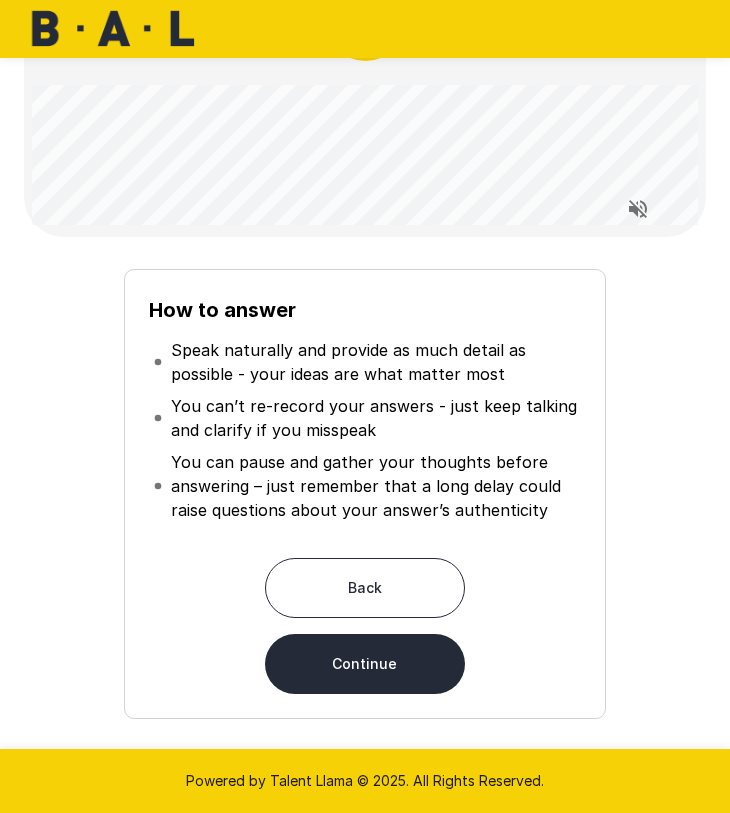 scroll, scrollTop: 113, scrollLeft: 0, axis: vertical 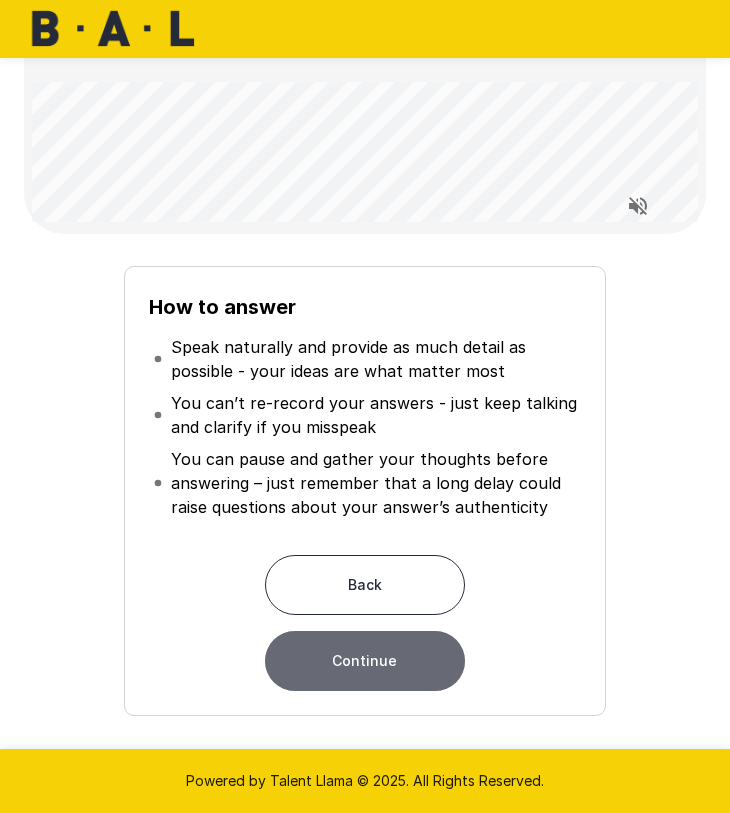 click on "Continue" at bounding box center (365, 661) 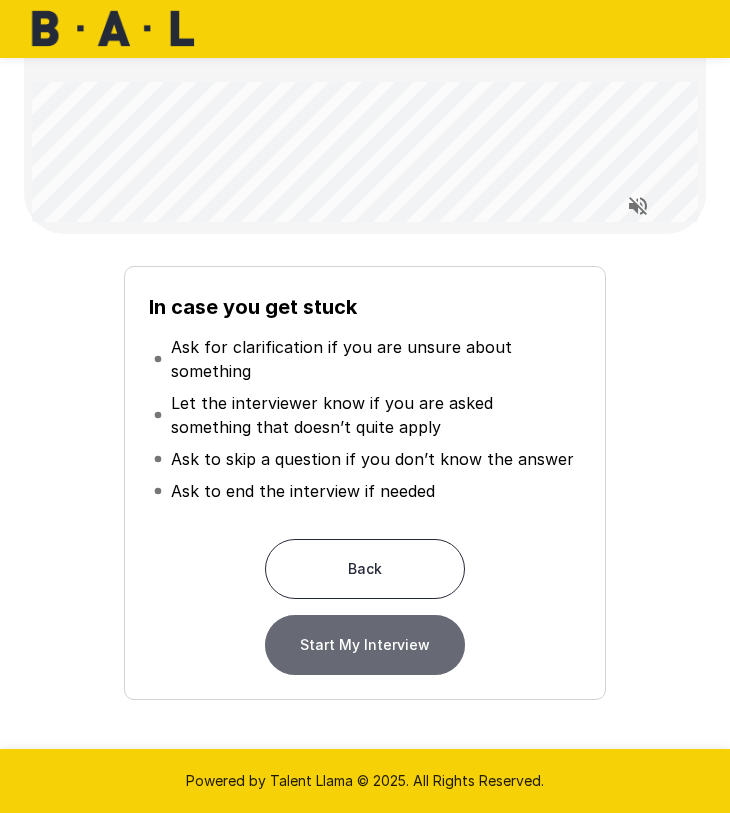 click on "Start My Interview" at bounding box center [365, 645] 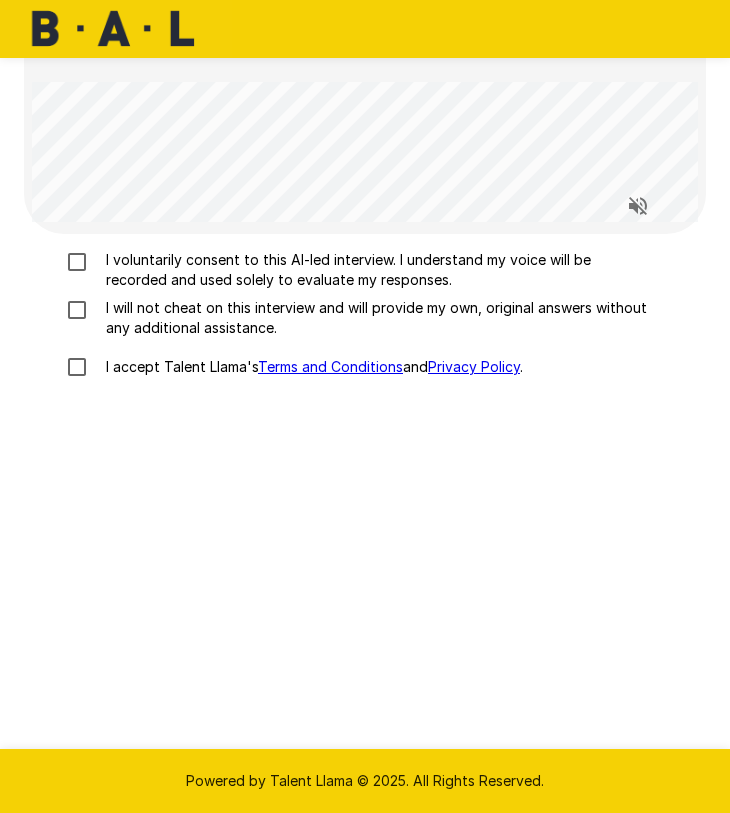 click on "I voluntarily consent to this AI-led interview. I understand my voice will be recorded and used solely to evaluate my responses." at bounding box center (374, 270) 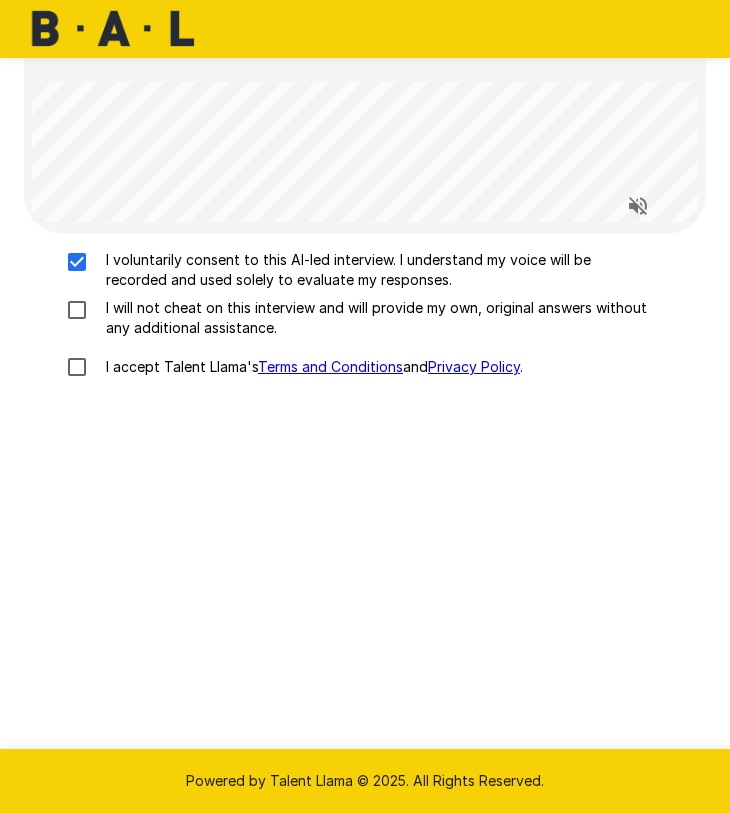 click on "I will not cheat on this interview and will provide my own, original answers without any additional assistance." at bounding box center [374, 318] 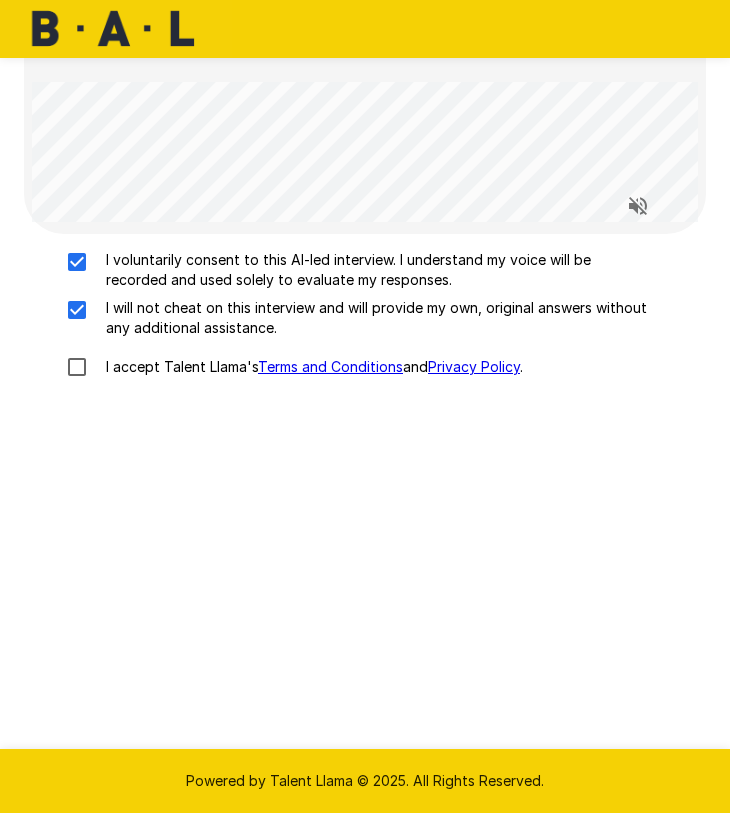 click on "I accept [BRAND]'s Terms and Conditions and Privacy Policy." at bounding box center (310, 367) 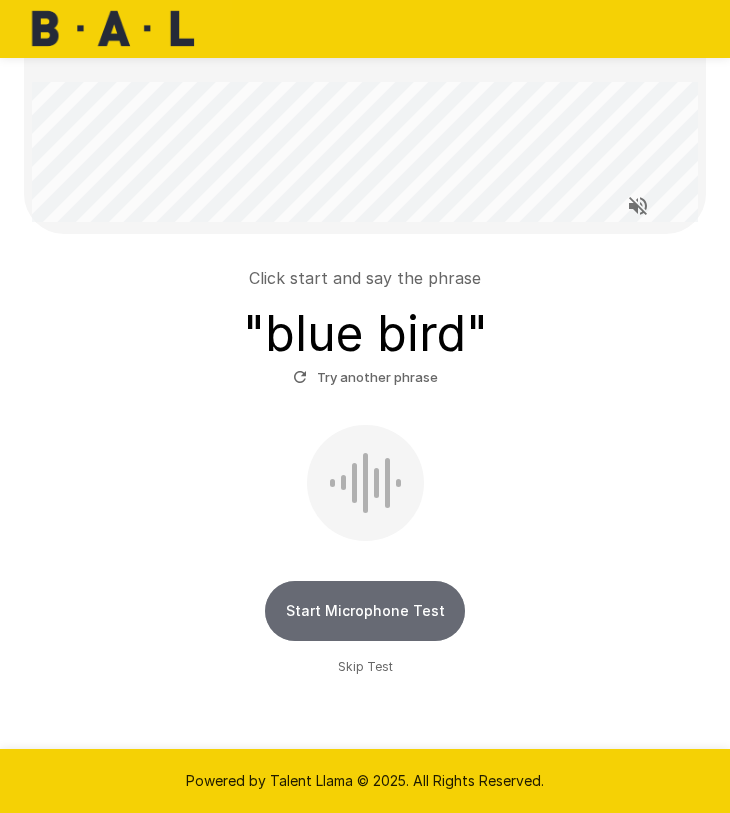 click on "Start Microphone Test" at bounding box center [365, 611] 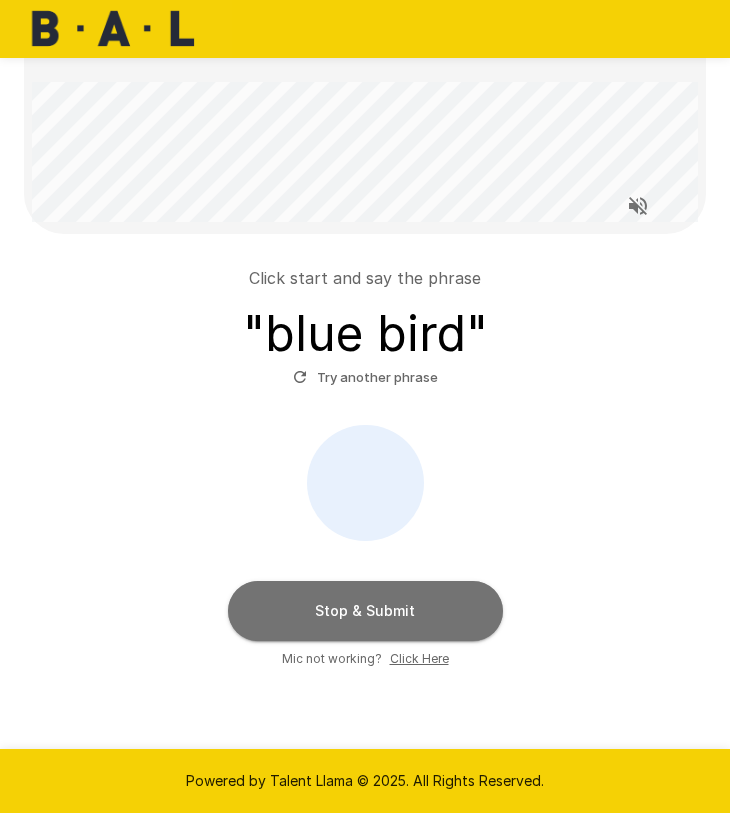 click on "Stop & Submit" at bounding box center (365, 611) 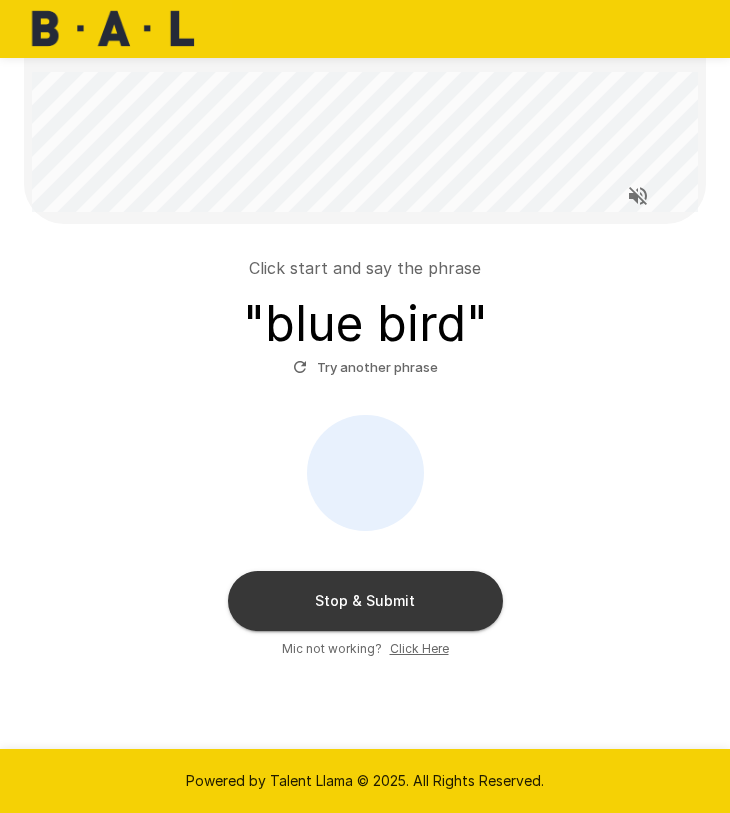 scroll, scrollTop: 120, scrollLeft: 0, axis: vertical 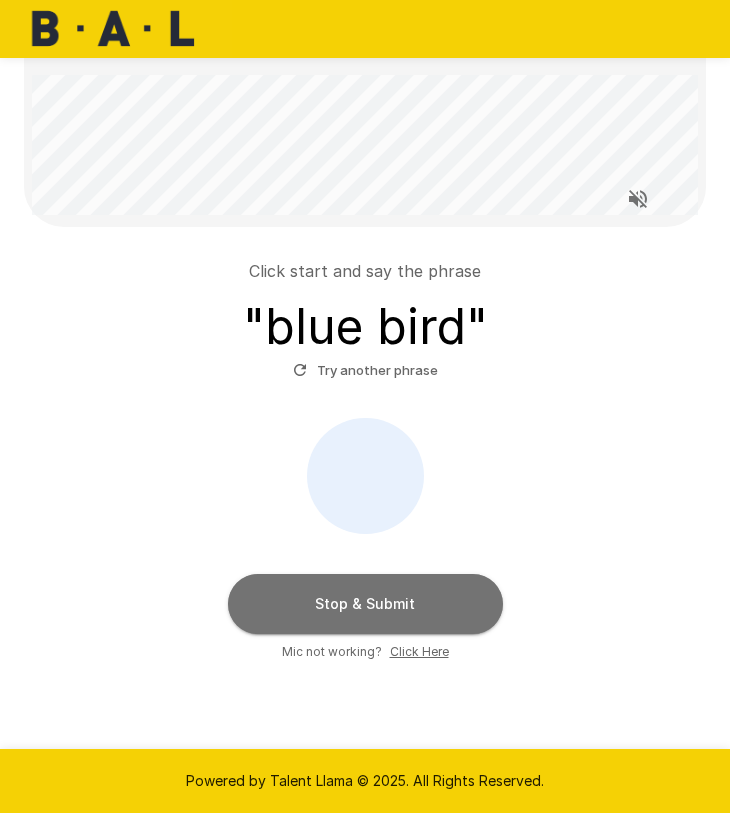 click on "Stop & Submit" at bounding box center (365, 604) 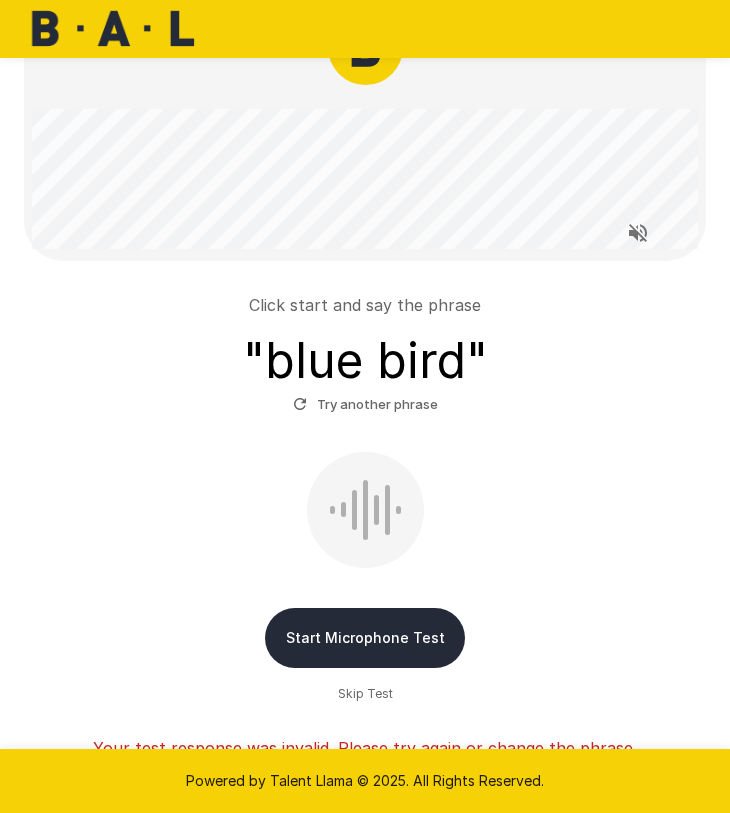 scroll, scrollTop: 85, scrollLeft: 0, axis: vertical 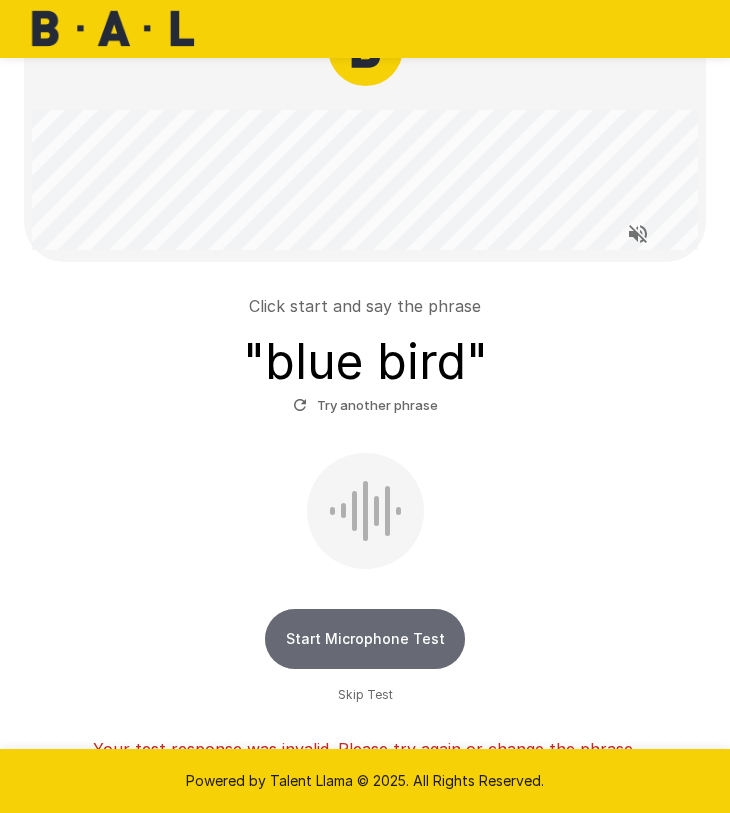 click on "Start Microphone Test" at bounding box center (365, 639) 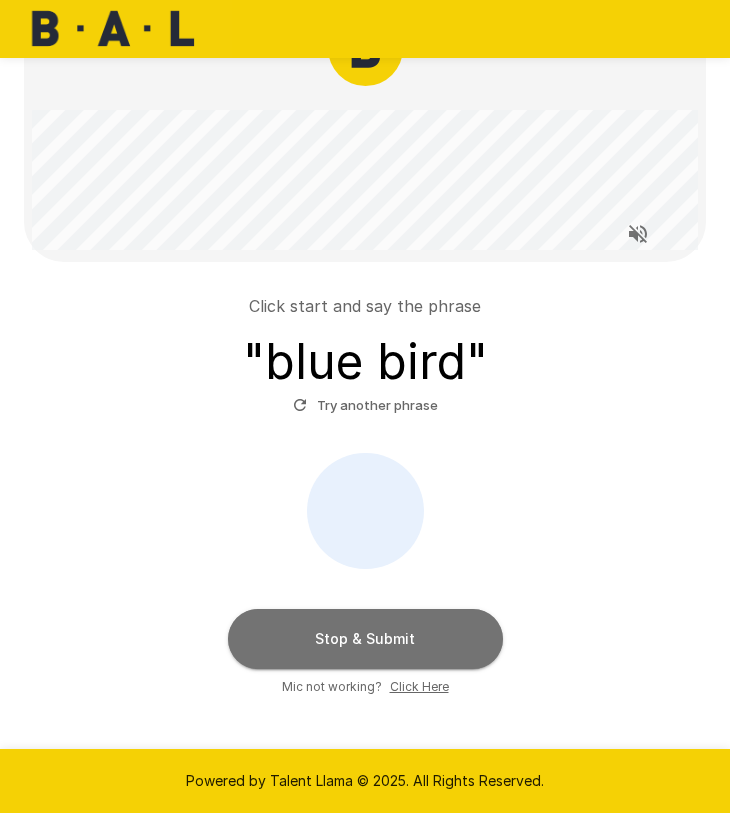 click on "Stop & Submit" at bounding box center [365, 639] 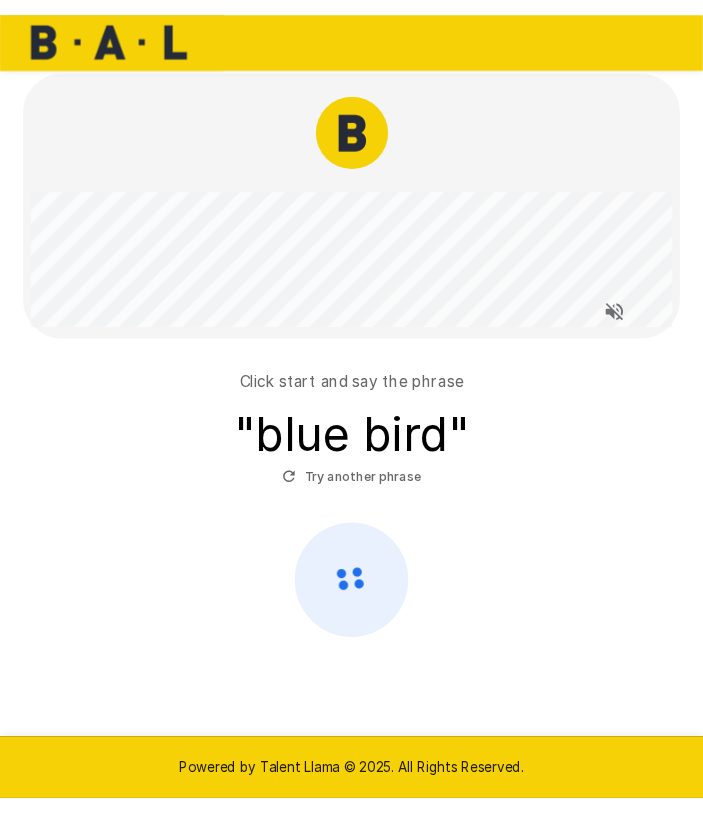 scroll, scrollTop: 0, scrollLeft: 0, axis: both 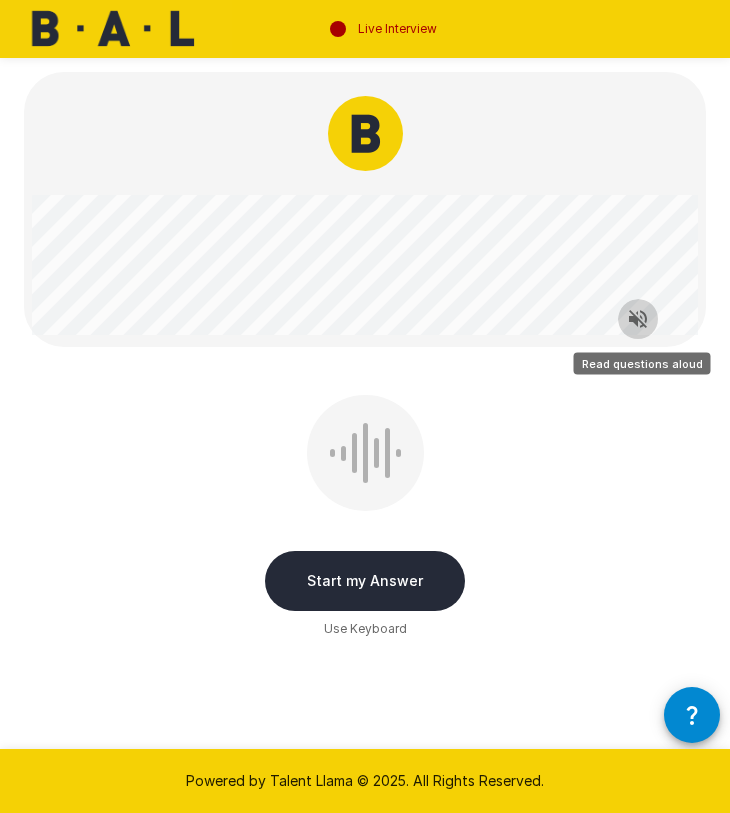 click 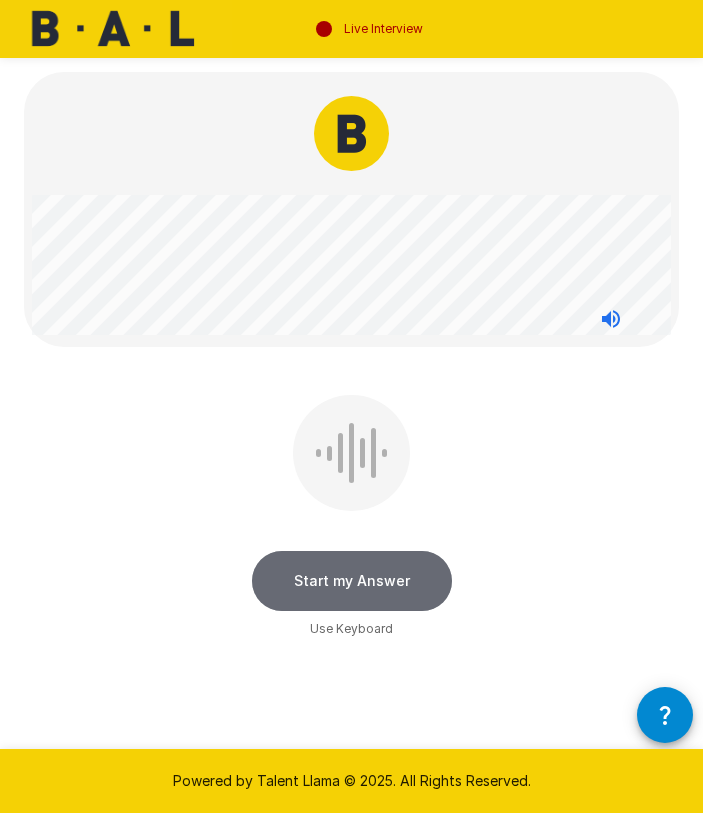 click on "Start my Answer" at bounding box center [352, 581] 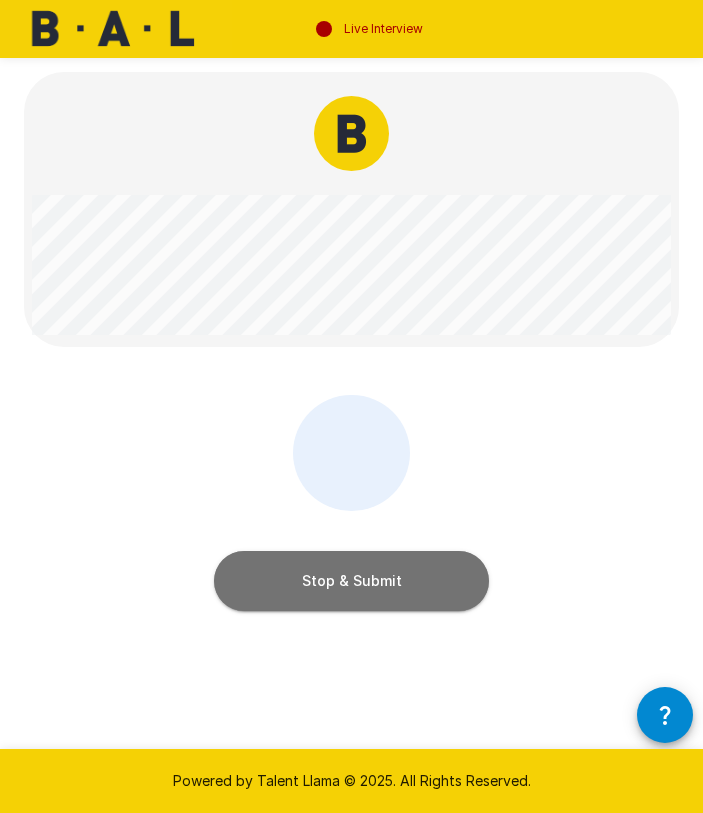 click on "Stop & Submit" at bounding box center [351, 581] 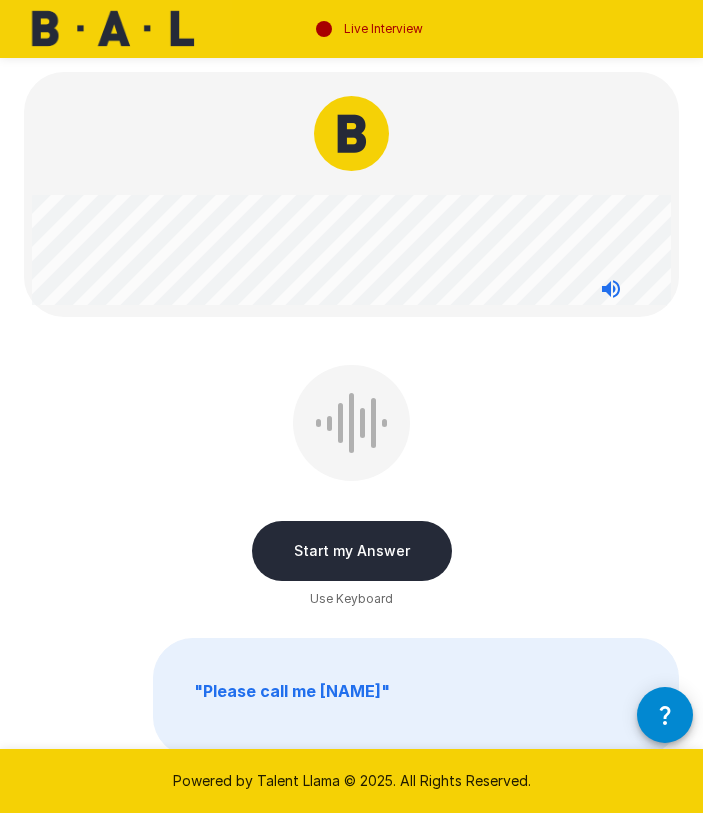 click on "Start my Answer" at bounding box center [352, 551] 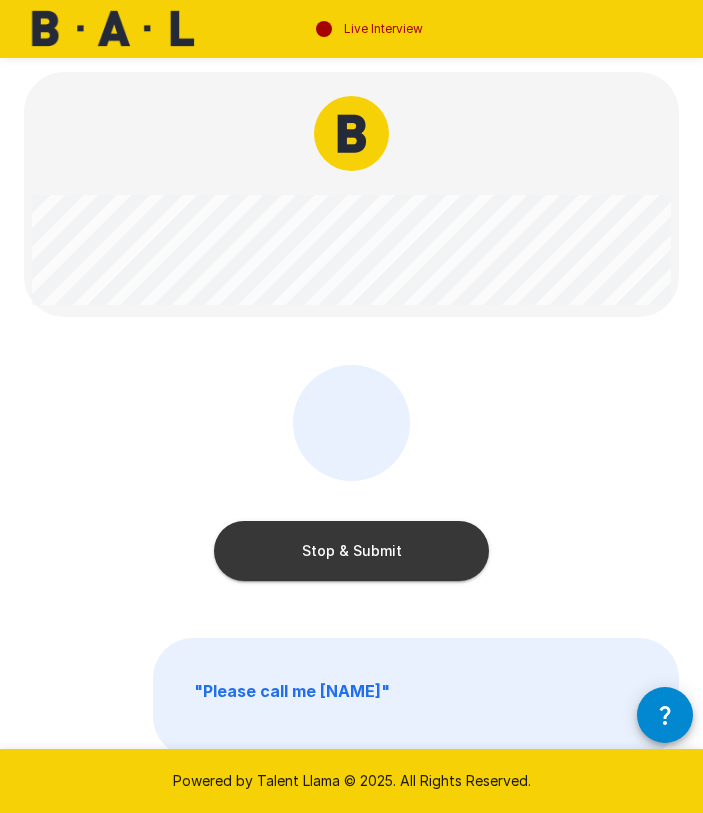 click on "Stop & Submit" at bounding box center (351, 551) 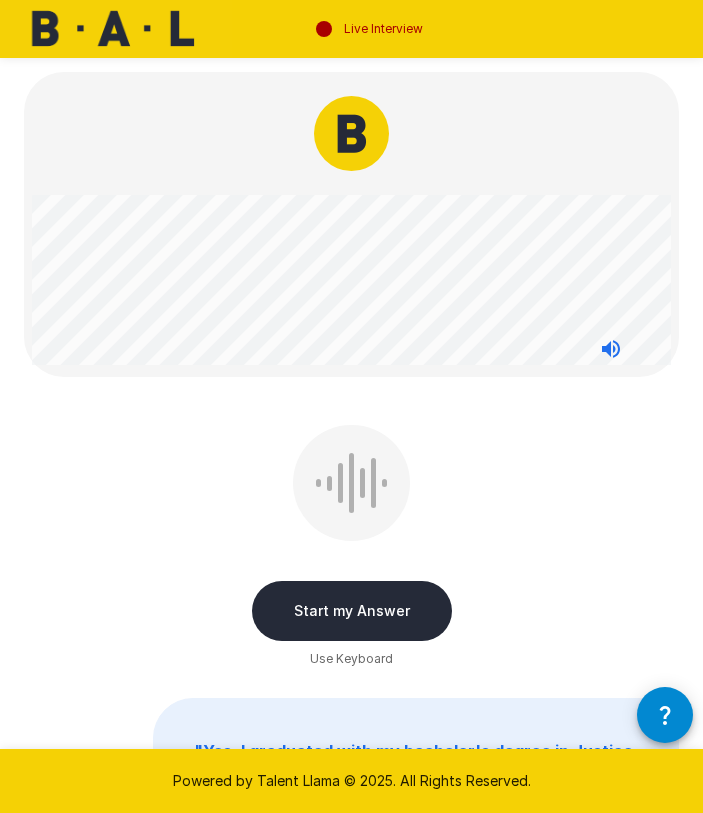 scroll, scrollTop: 1, scrollLeft: 0, axis: vertical 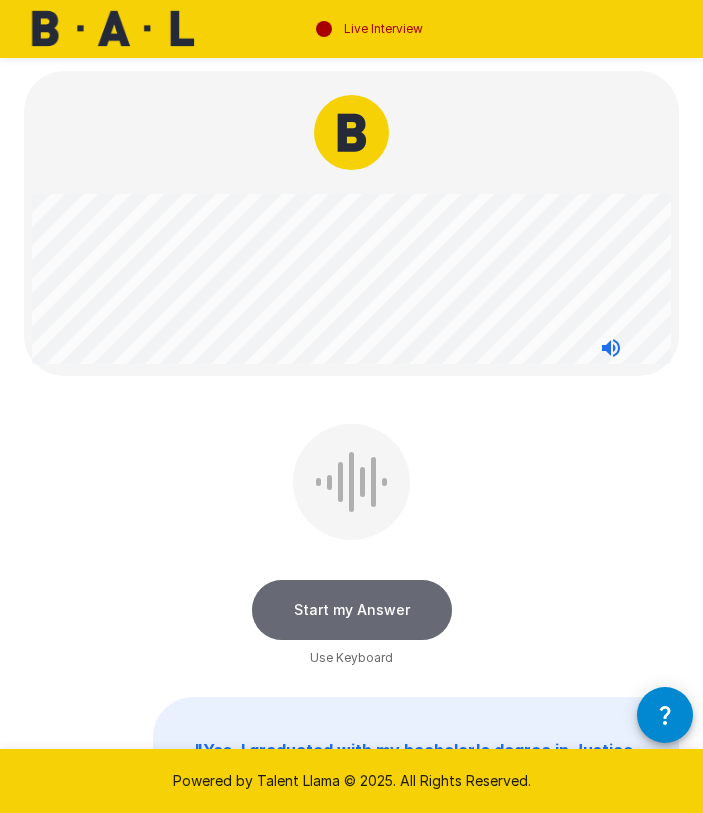 click on "Start my Answer" at bounding box center (352, 610) 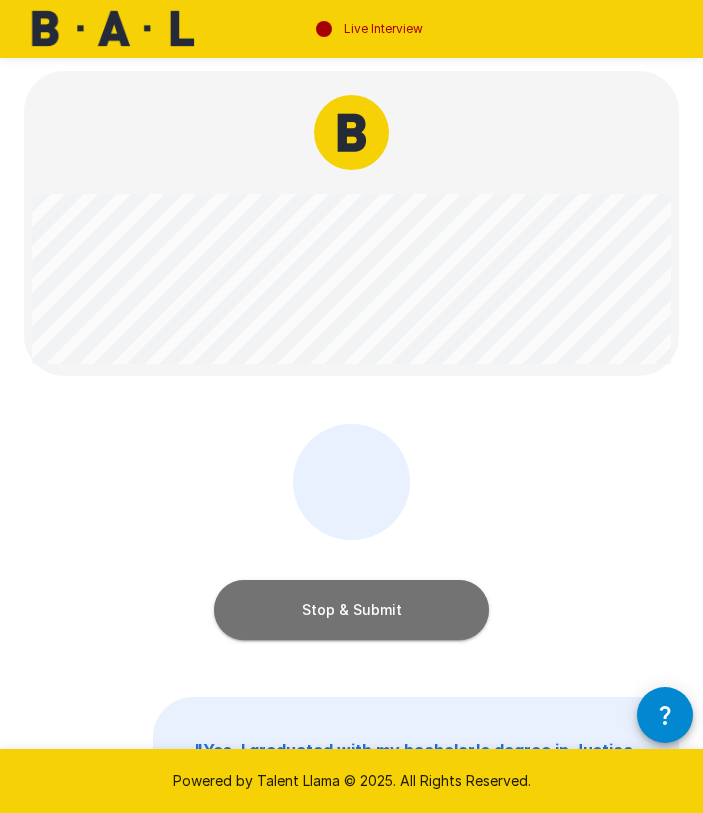 click on "Stop & Submit" at bounding box center (351, 610) 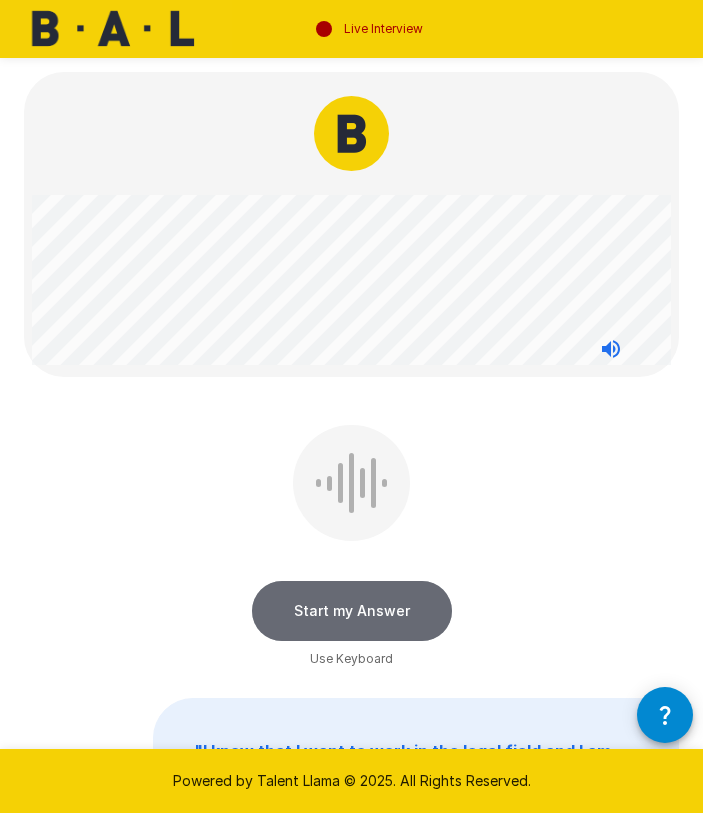 click on "Start my Answer" at bounding box center (352, 611) 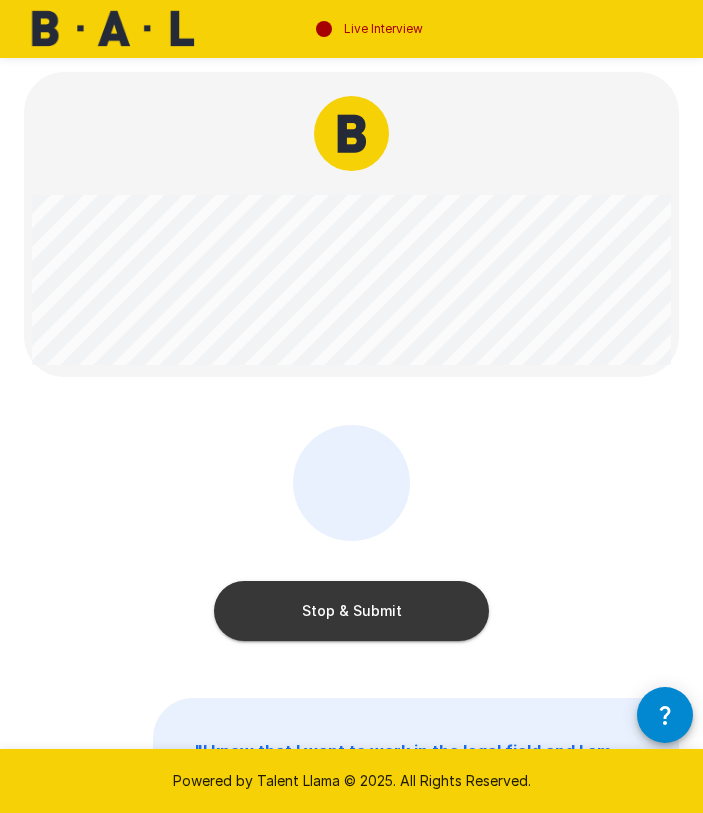 click on "Stop & Submit" at bounding box center [351, 611] 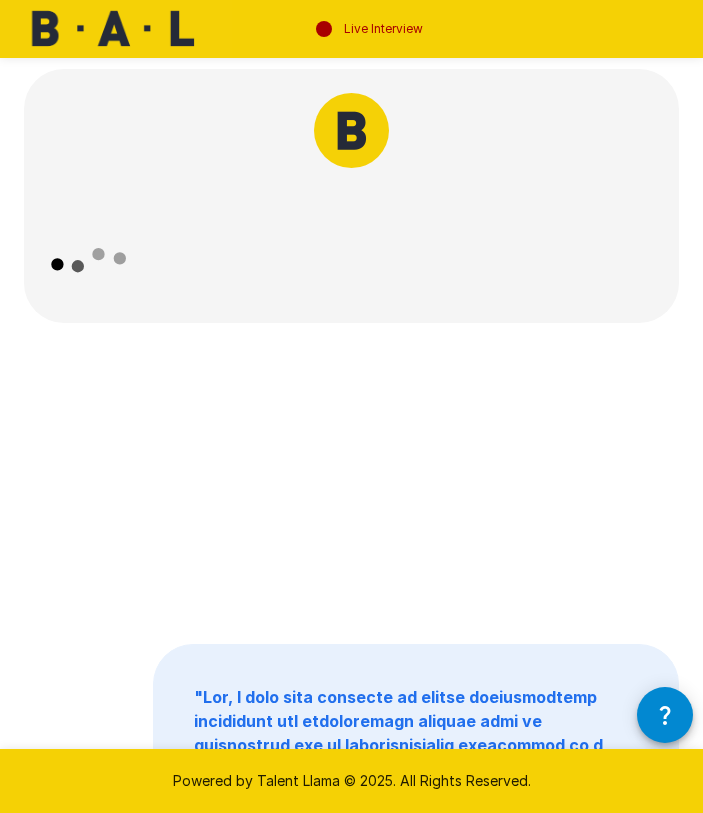 scroll, scrollTop: 0, scrollLeft: 0, axis: both 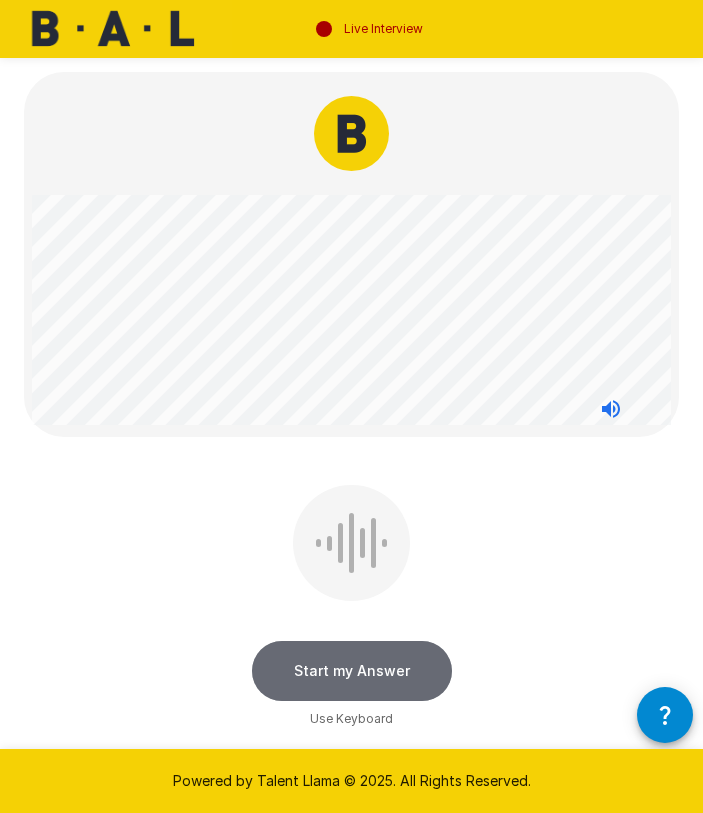 click on "Start my Answer" at bounding box center (352, 671) 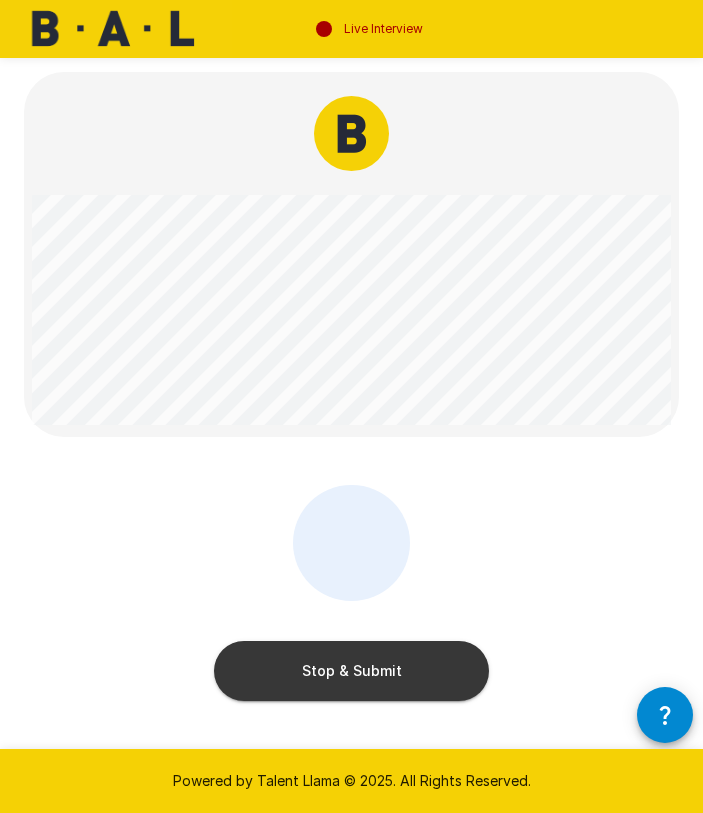 click on "Stop & Submit" at bounding box center (351, 671) 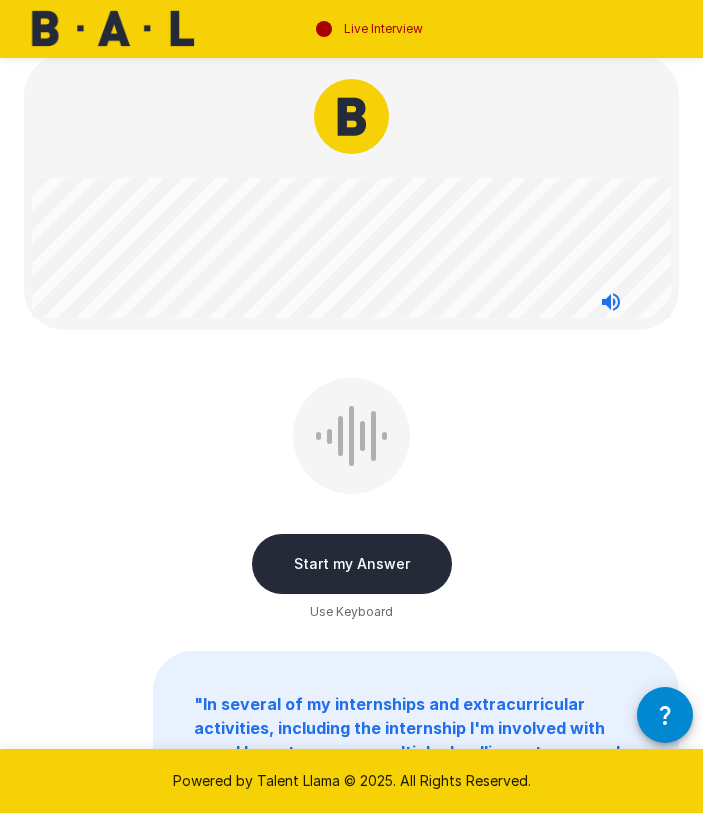 scroll, scrollTop: 0, scrollLeft: 0, axis: both 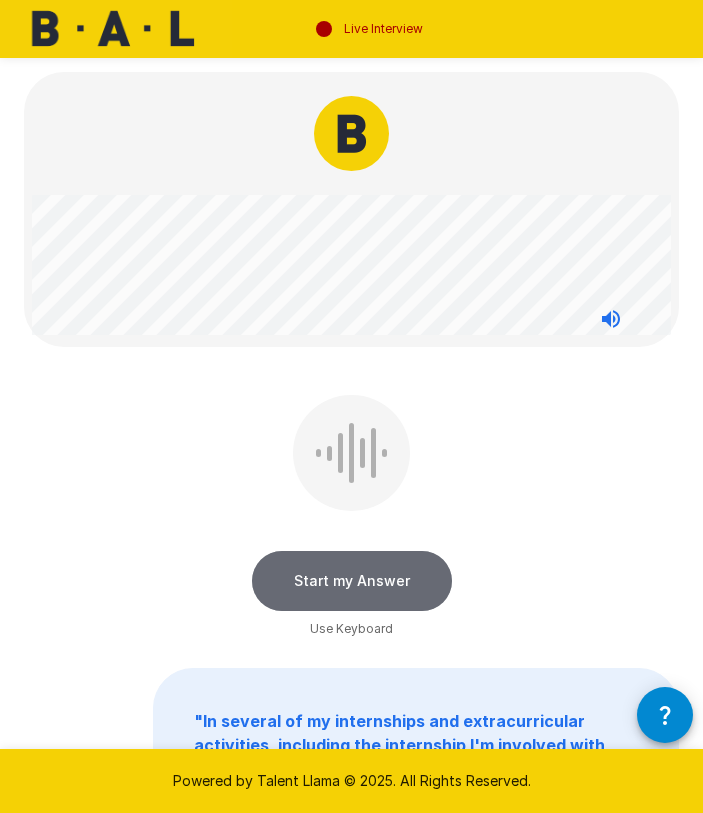 click on "Start my Answer" at bounding box center [352, 581] 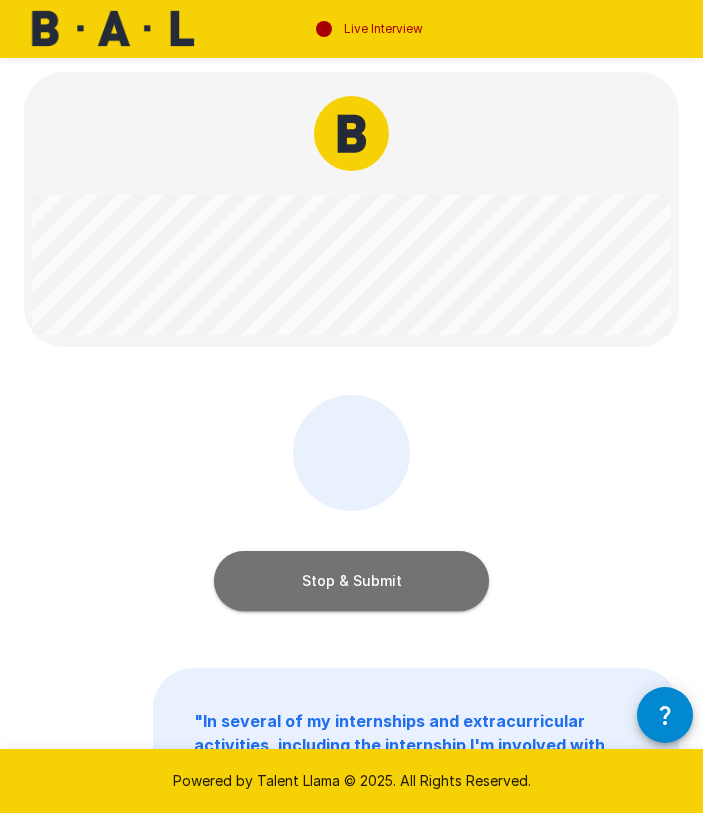 click on "Stop & Submit" at bounding box center (351, 581) 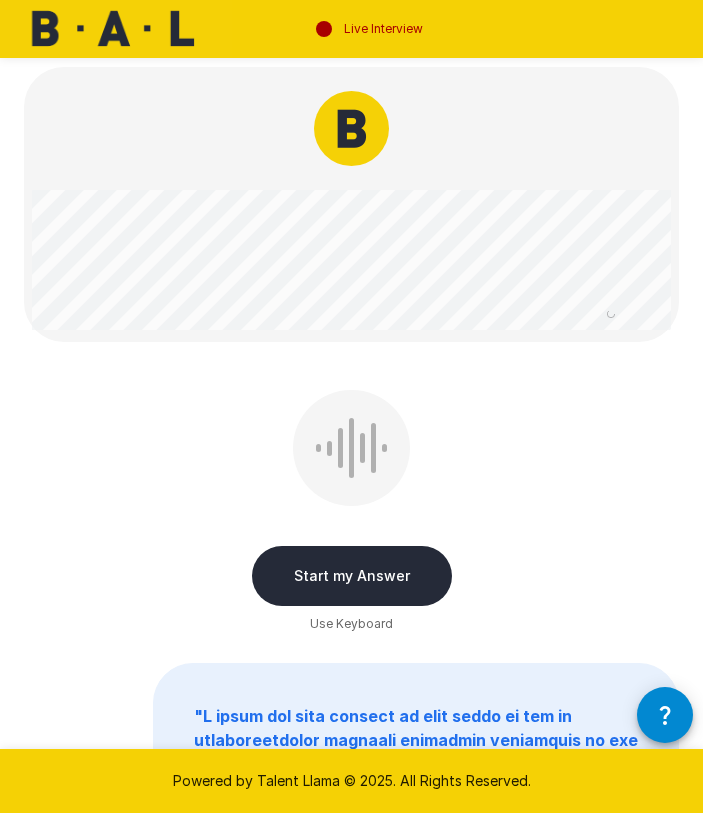 scroll, scrollTop: 0, scrollLeft: 0, axis: both 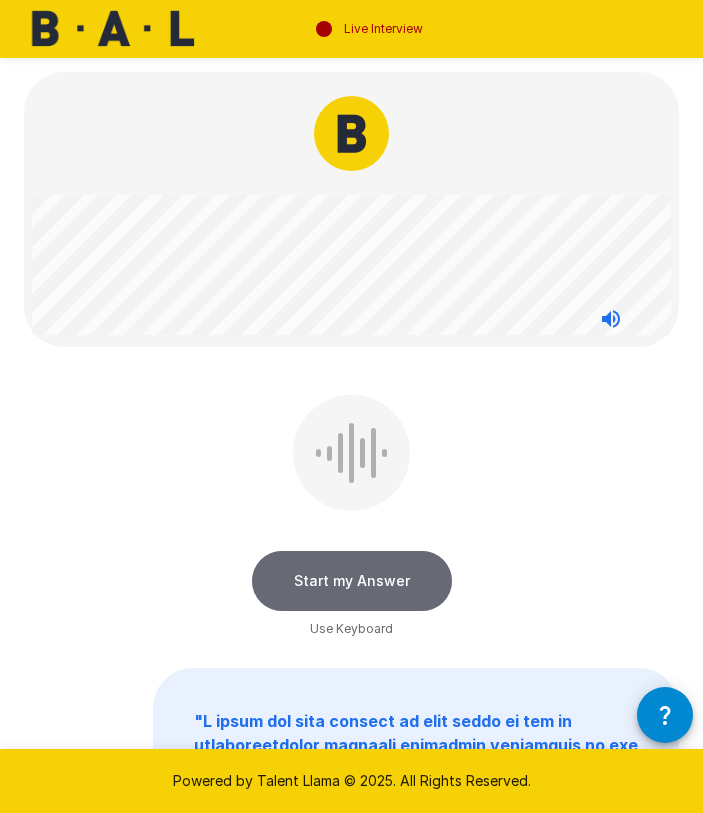 click on "Start my Answer" at bounding box center (352, 581) 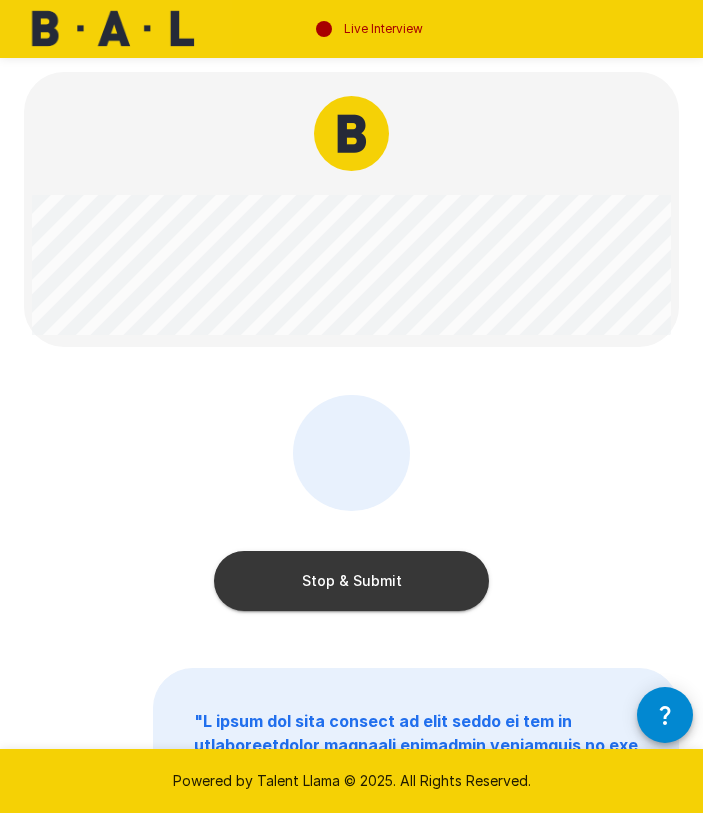 click on "Stop & Submit" at bounding box center (351, 581) 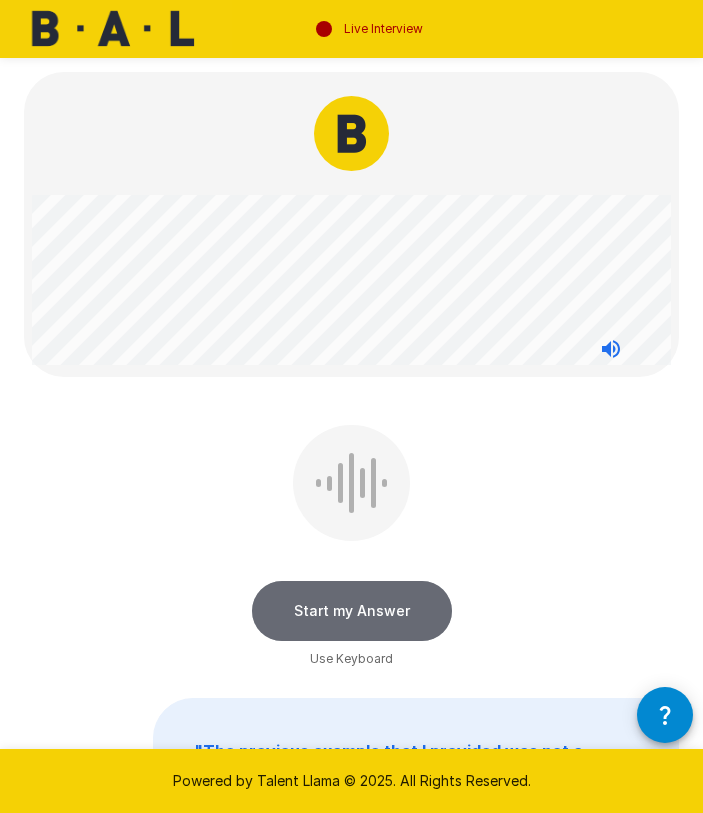 click on "Start my Answer" at bounding box center [352, 611] 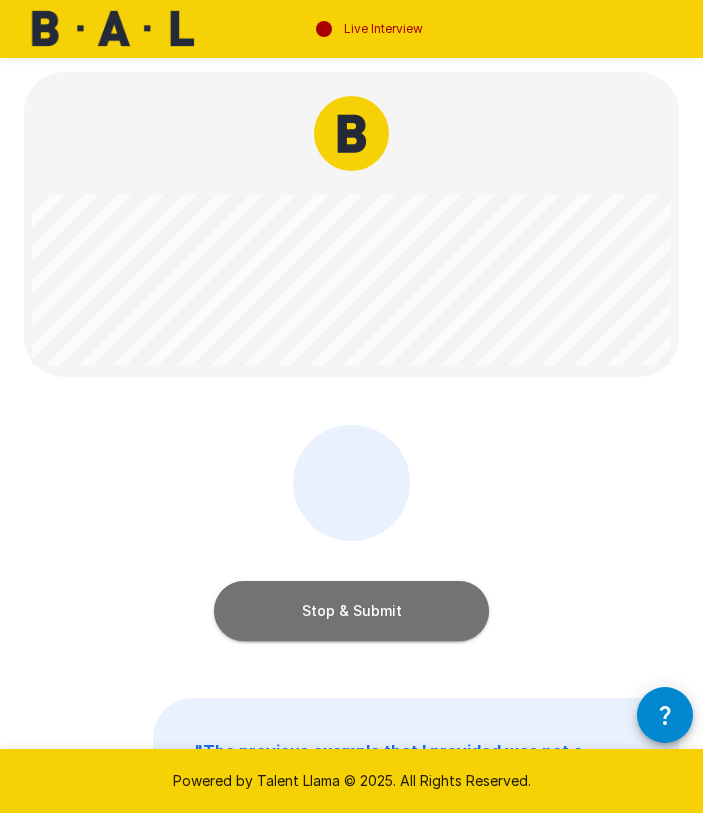 click on "Stop & Submit" at bounding box center [351, 611] 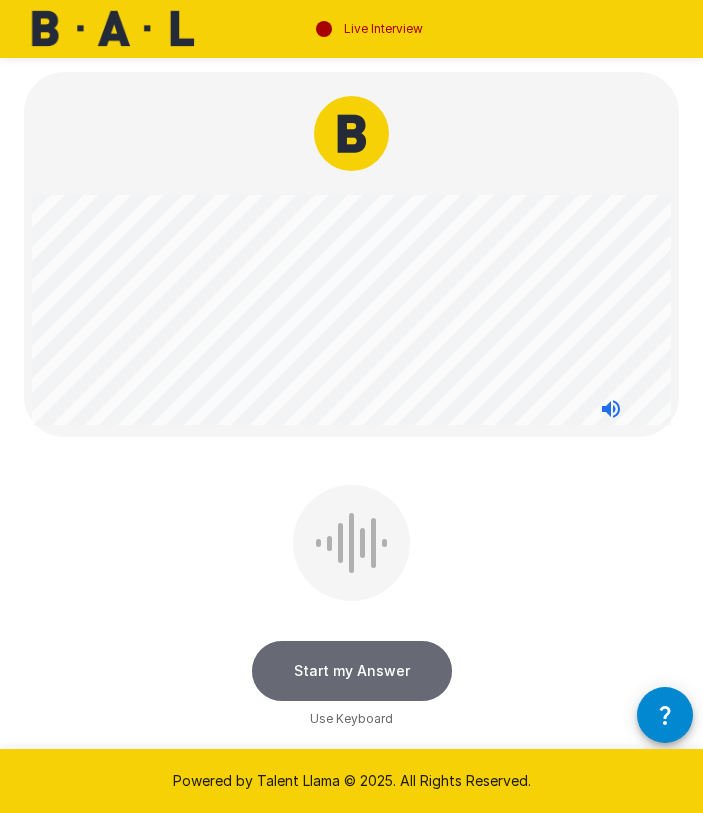 click on "Start my Answer" at bounding box center [352, 671] 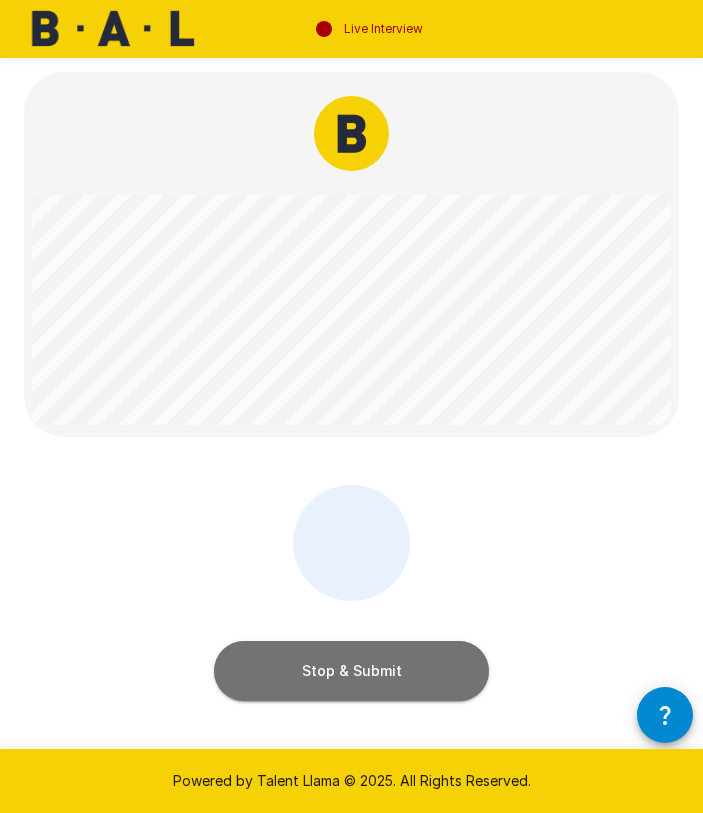 click on "Stop & Submit" at bounding box center [351, 671] 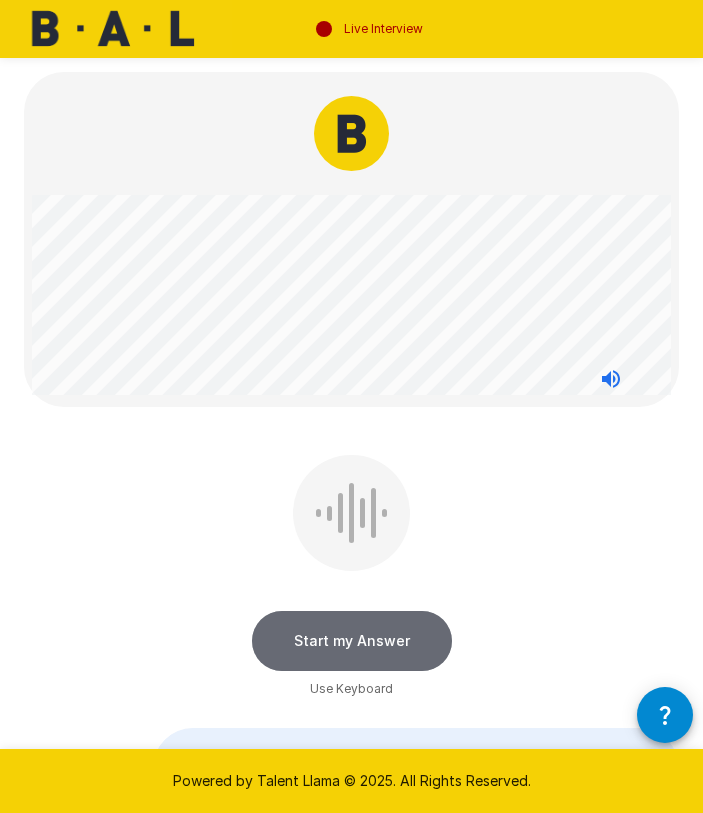 click on "Start my Answer" at bounding box center [352, 641] 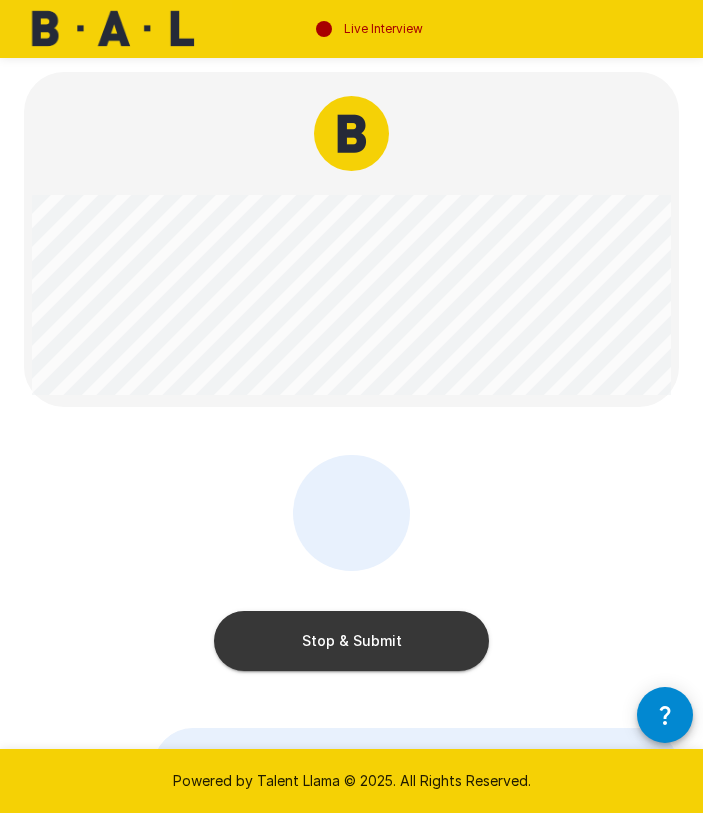 click on "Stop & Submit" at bounding box center [351, 641] 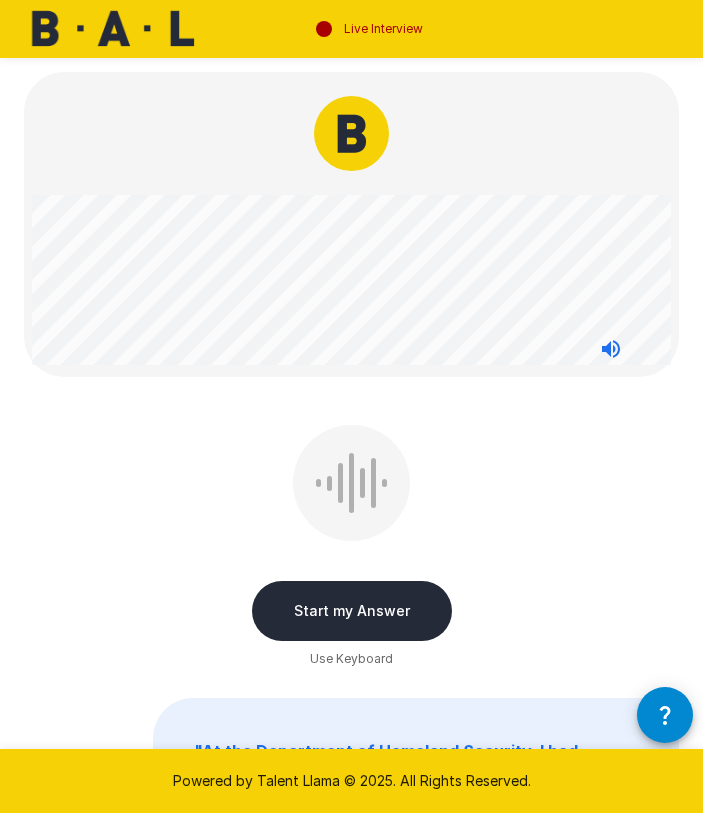 drag, startPoint x: 390, startPoint y: 609, endPoint x: 574, endPoint y: 455, distance: 239.94167 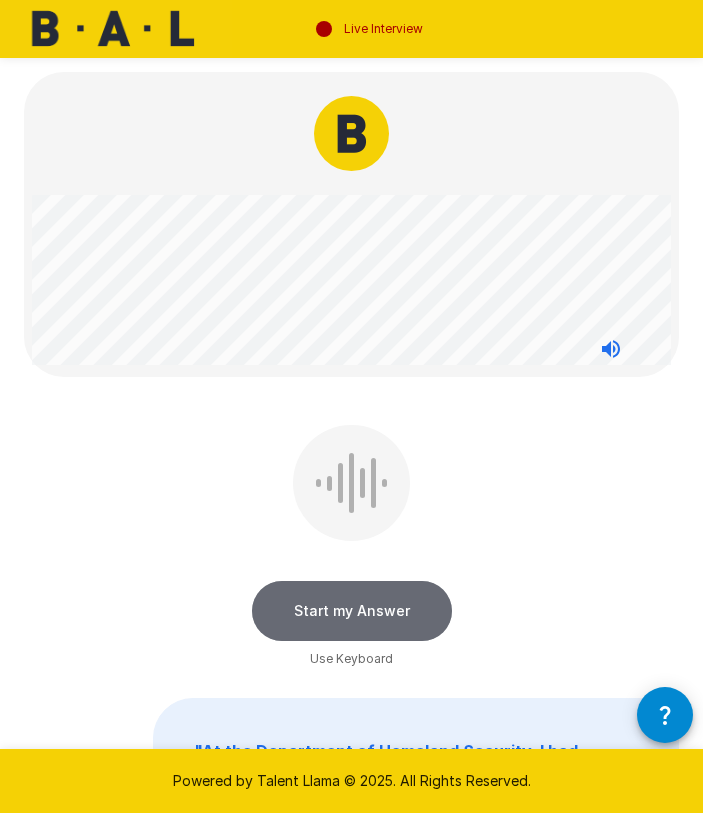 click on "Start my Answer" at bounding box center [352, 611] 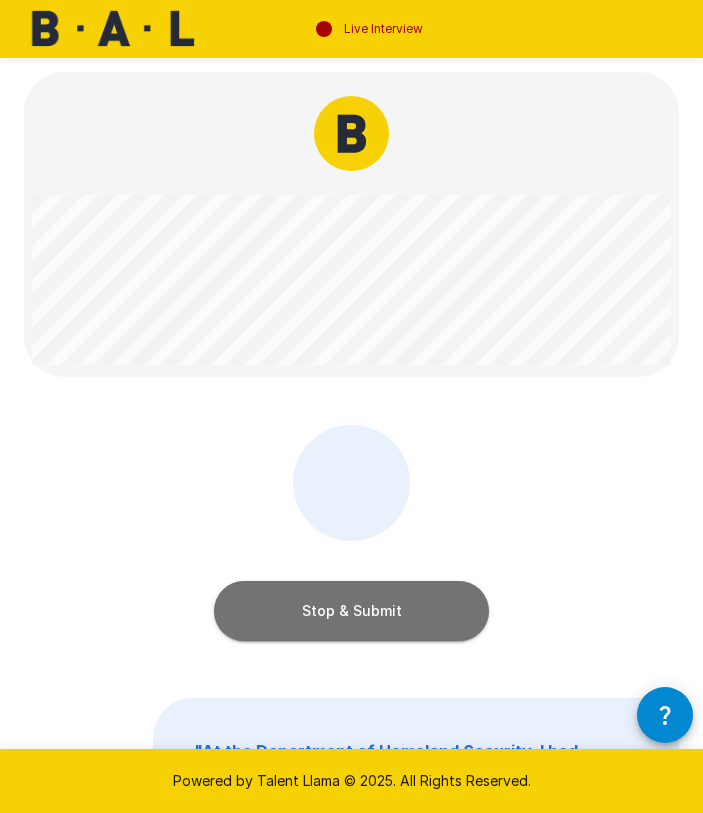 click on "Stop & Submit" at bounding box center (351, 611) 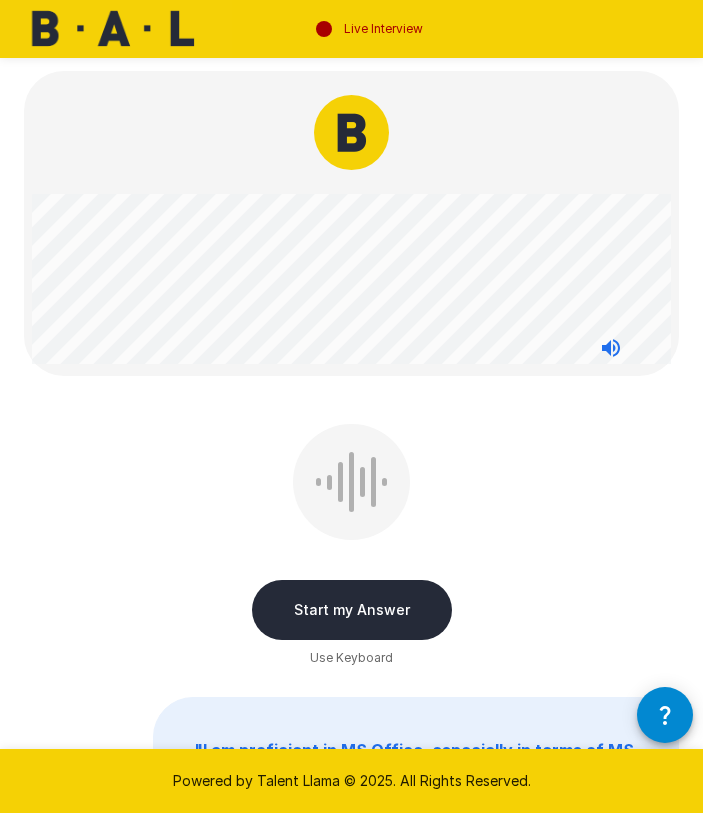 scroll, scrollTop: 2, scrollLeft: 0, axis: vertical 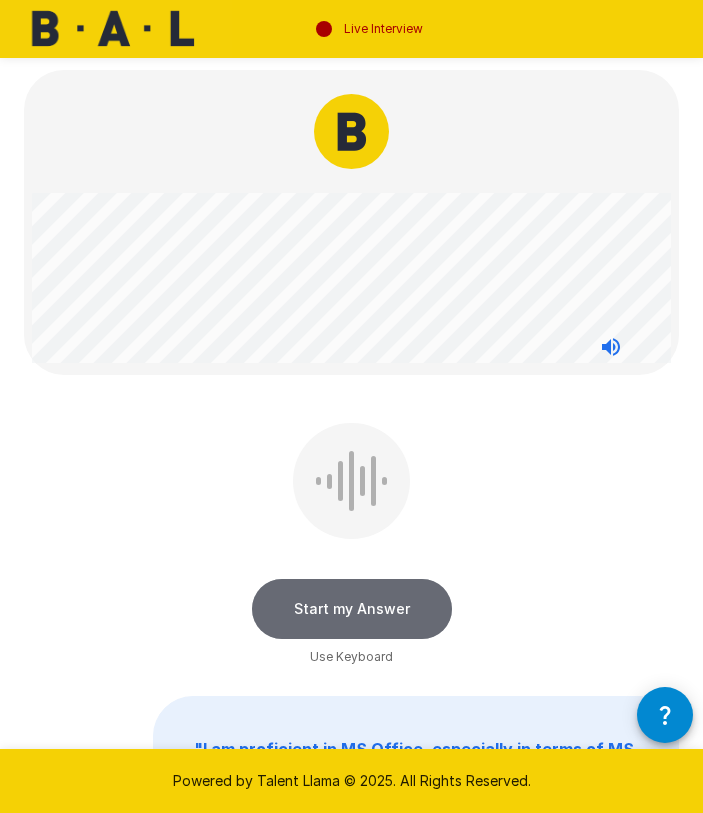 click on "Start my Answer" at bounding box center (352, 609) 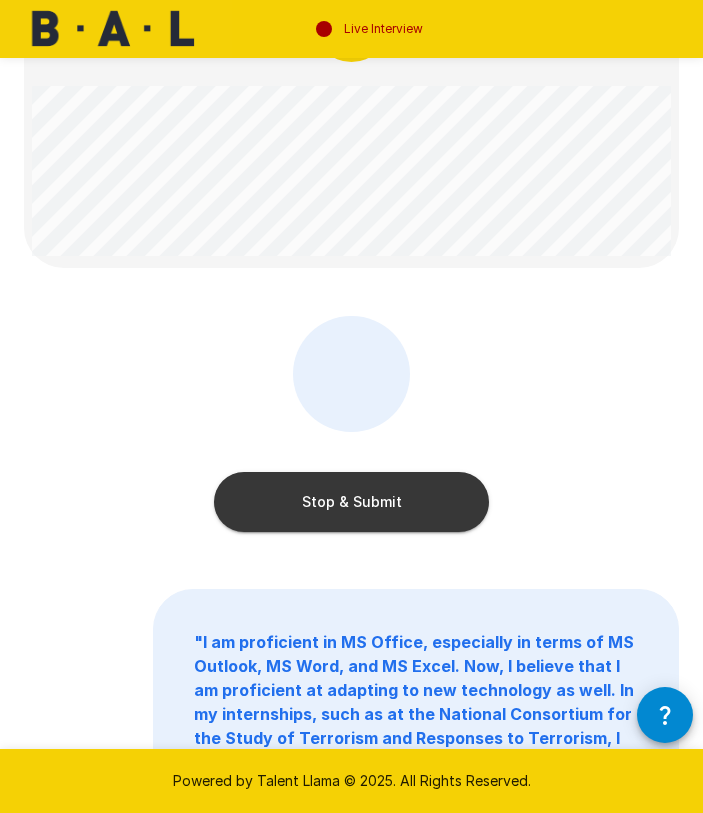 scroll, scrollTop: 0, scrollLeft: 0, axis: both 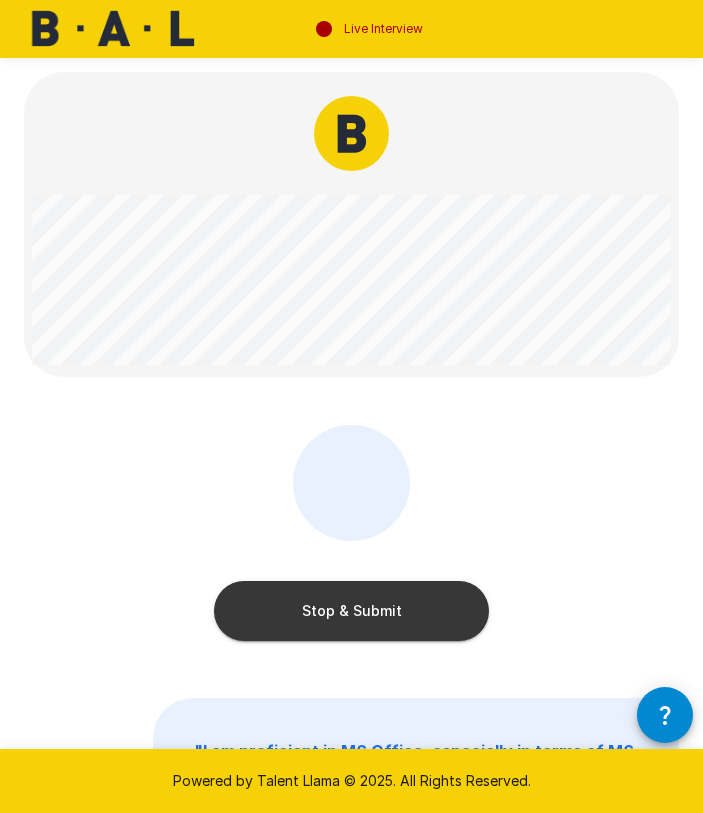 click on "Stop & Submit" at bounding box center (351, 611) 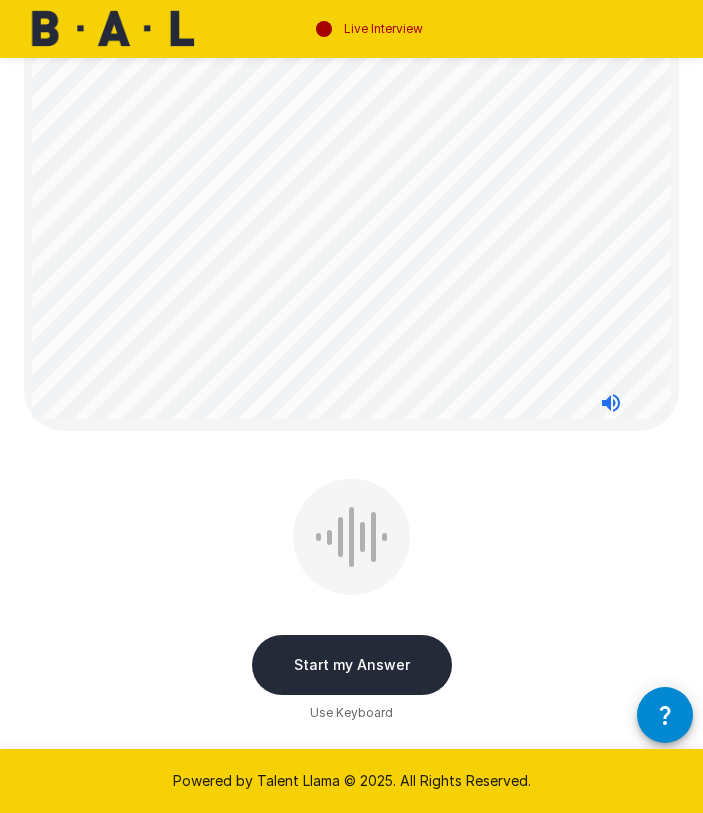 scroll, scrollTop: 895, scrollLeft: 0, axis: vertical 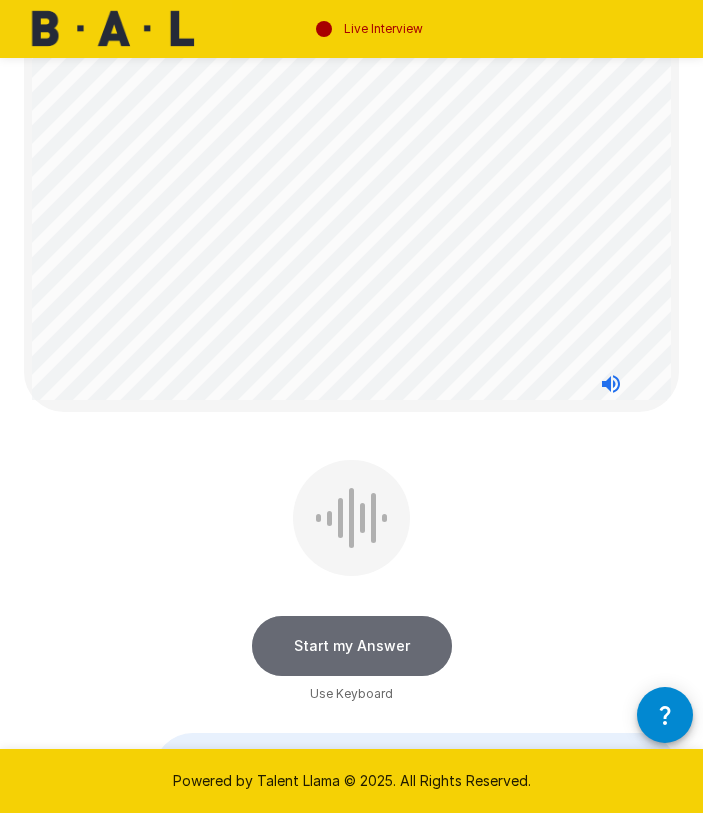click on "Start my Answer" at bounding box center (352, 646) 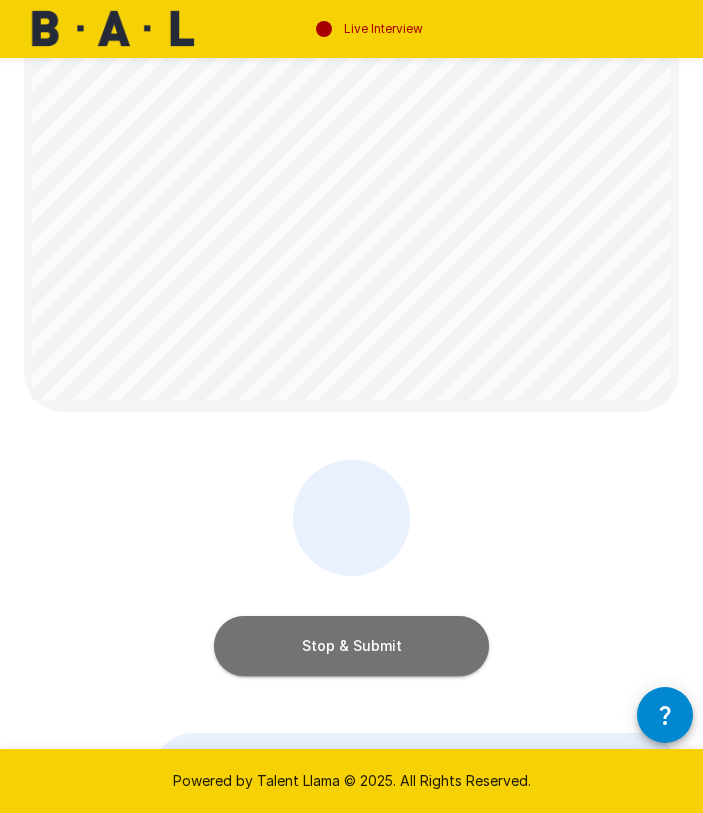 click on "Stop & Submit" at bounding box center [351, 646] 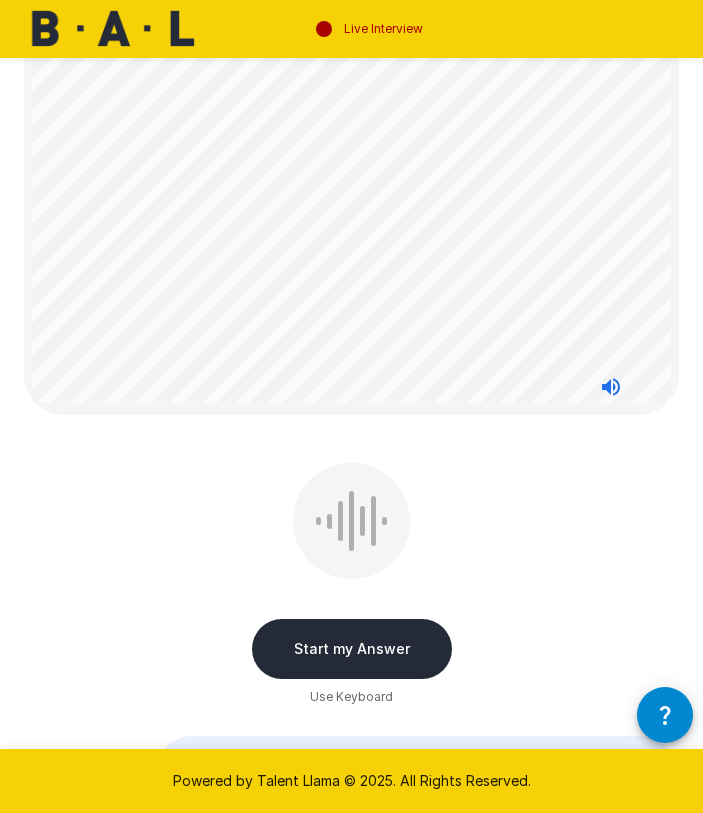 scroll, scrollTop: 541, scrollLeft: 0, axis: vertical 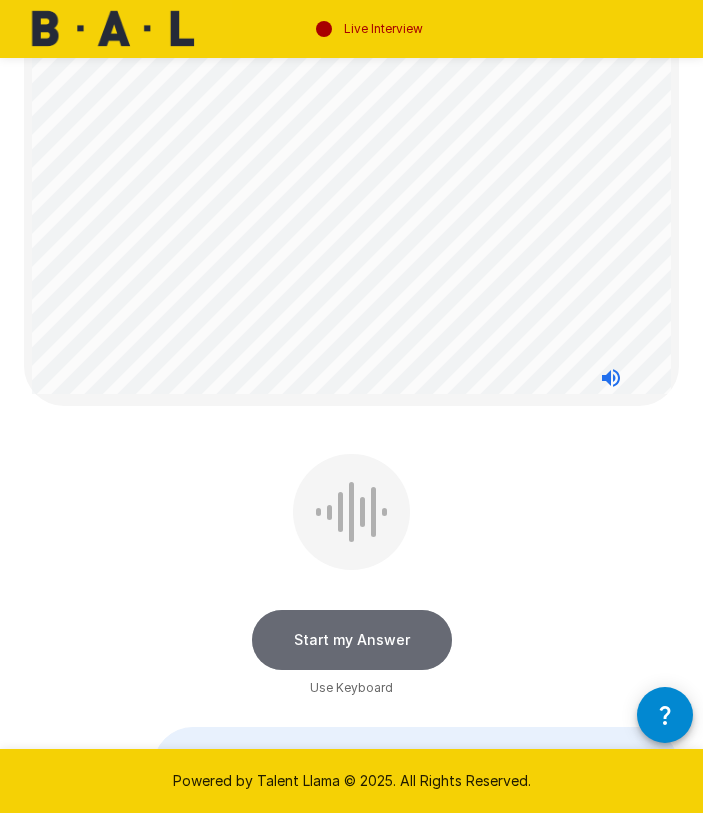 click on "Start my Answer" at bounding box center (352, 640) 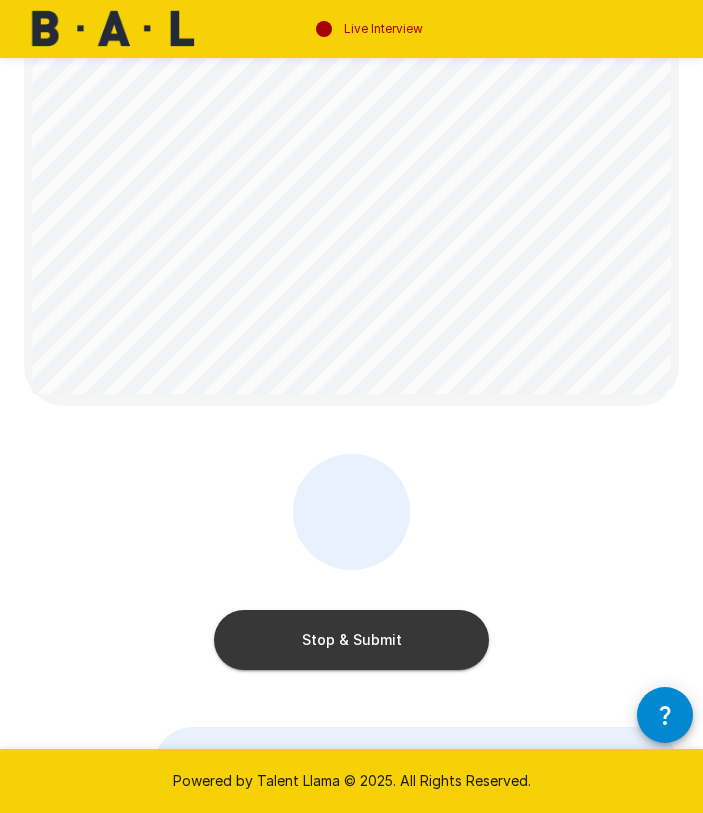 click on "Stop & Submit" at bounding box center (351, 640) 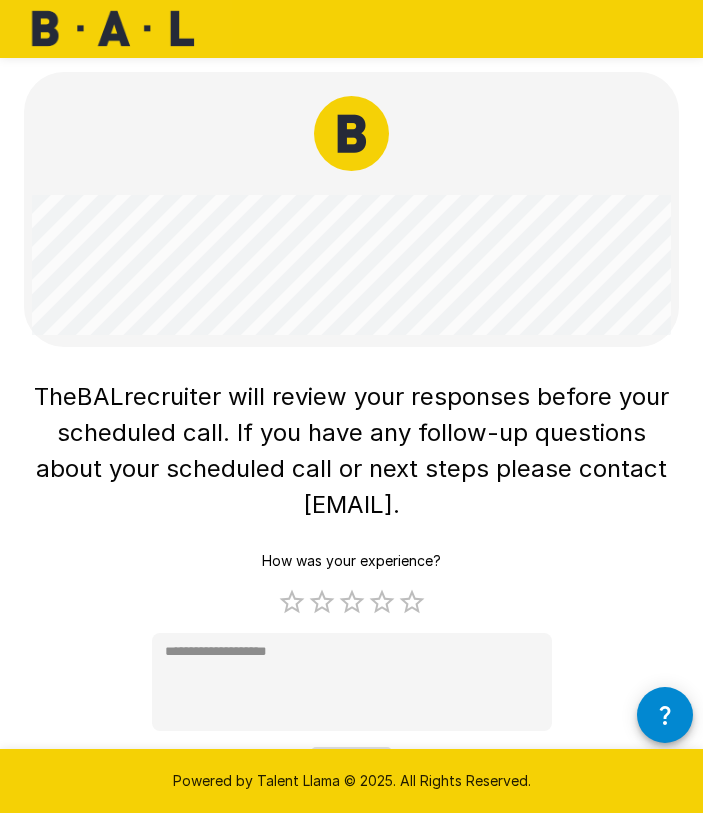 scroll, scrollTop: 0, scrollLeft: 0, axis: both 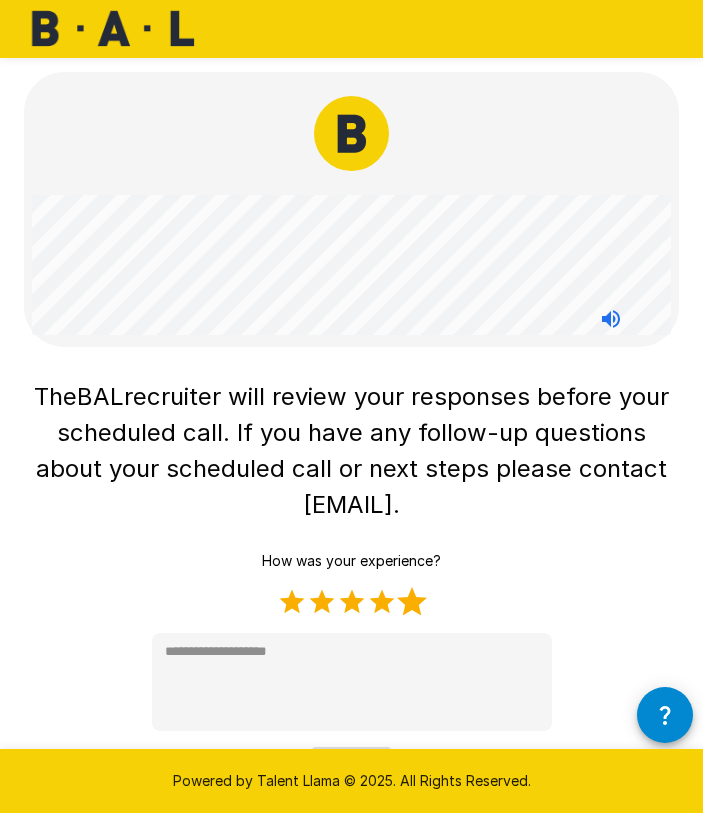 click on "5 Stars" at bounding box center (412, 602) 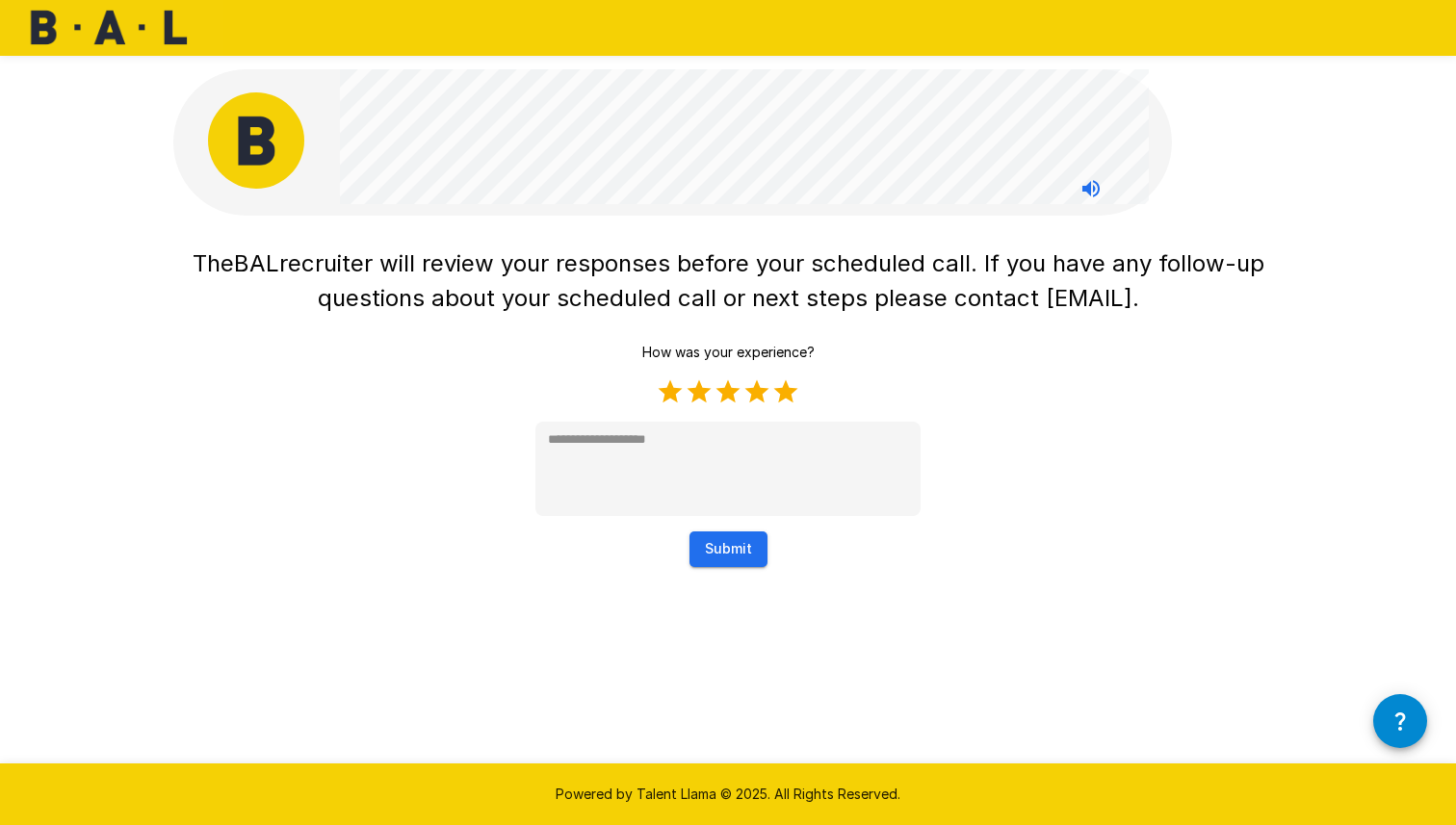 type on "*" 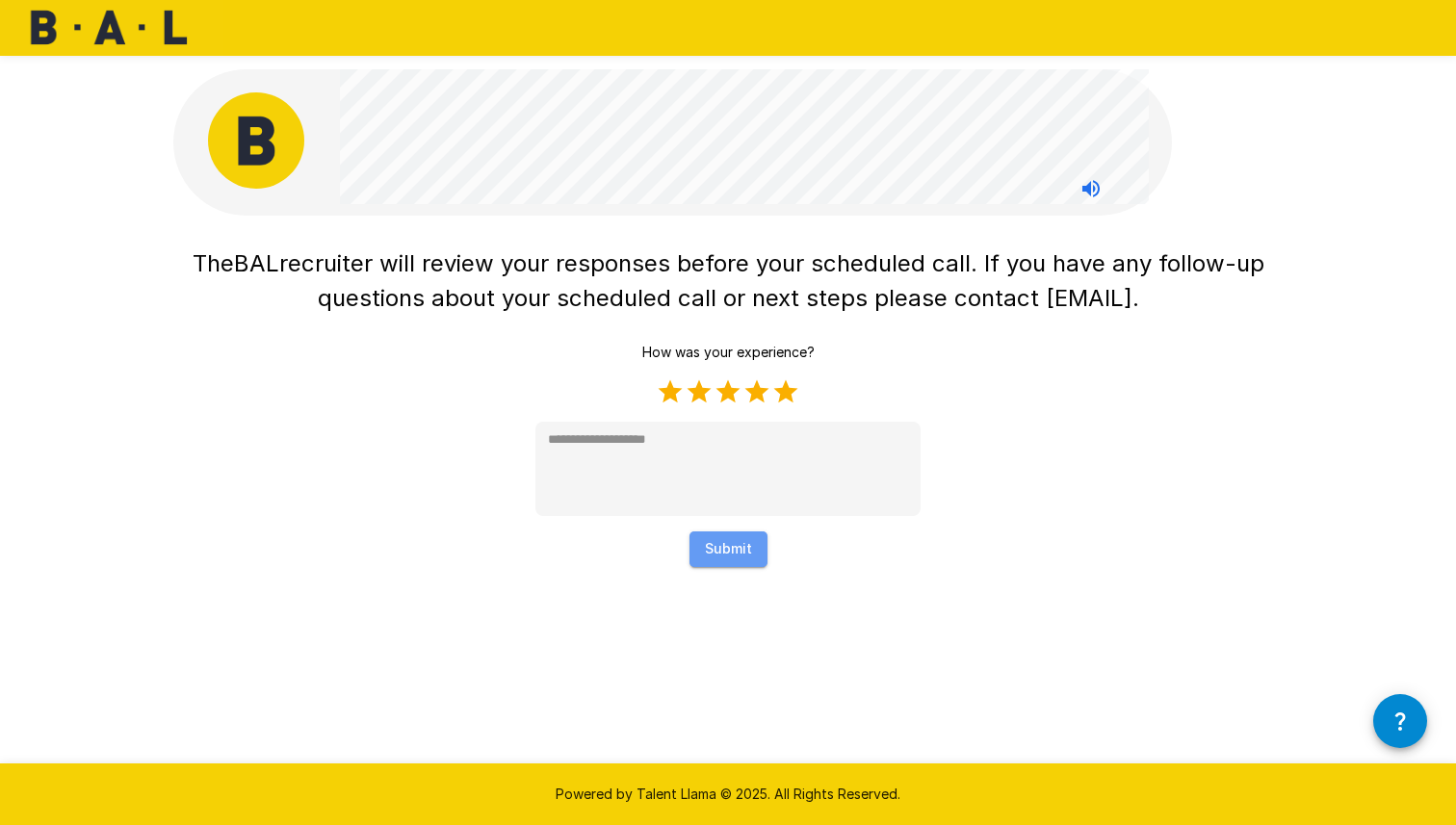click on "Submit" at bounding box center [728, 549] 